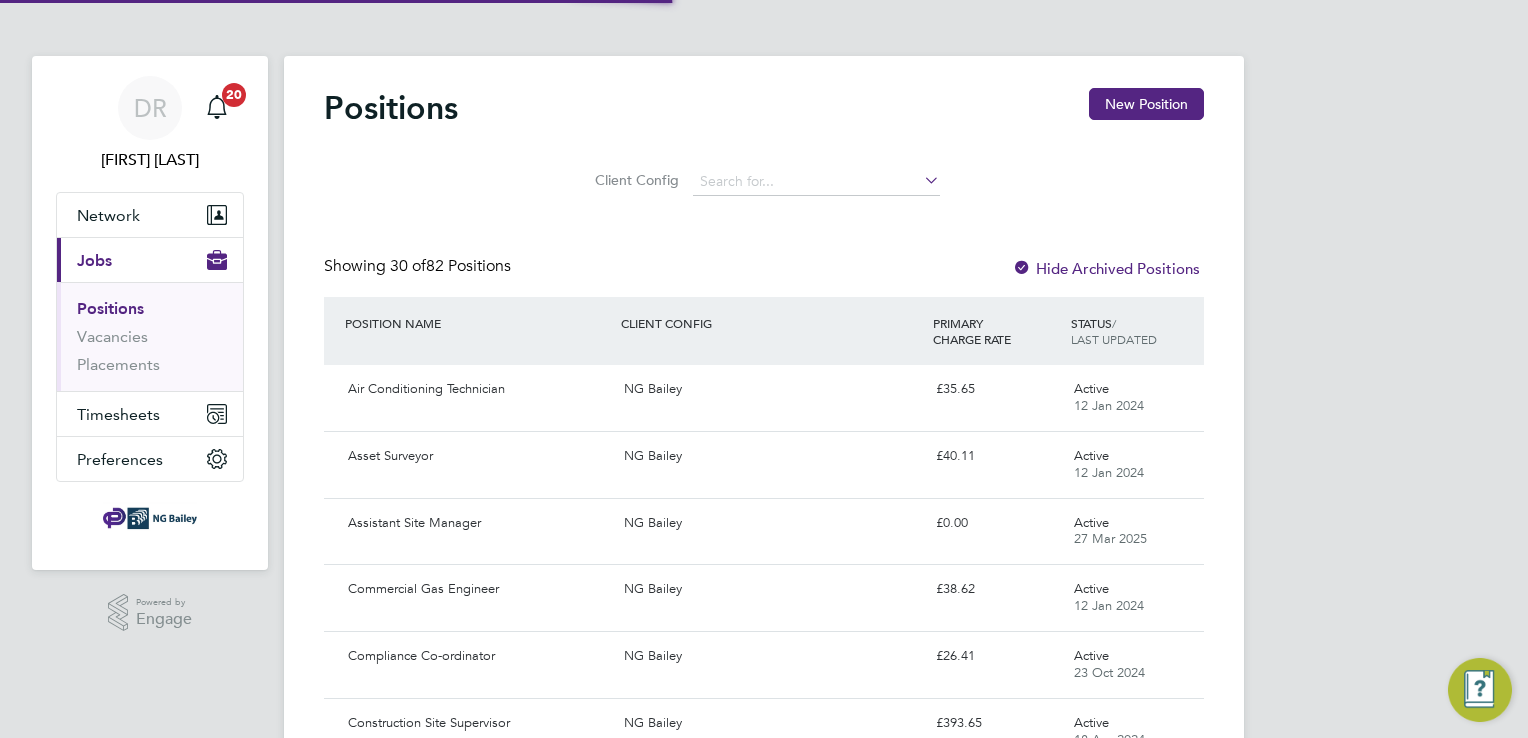 scroll, scrollTop: 0, scrollLeft: 0, axis: both 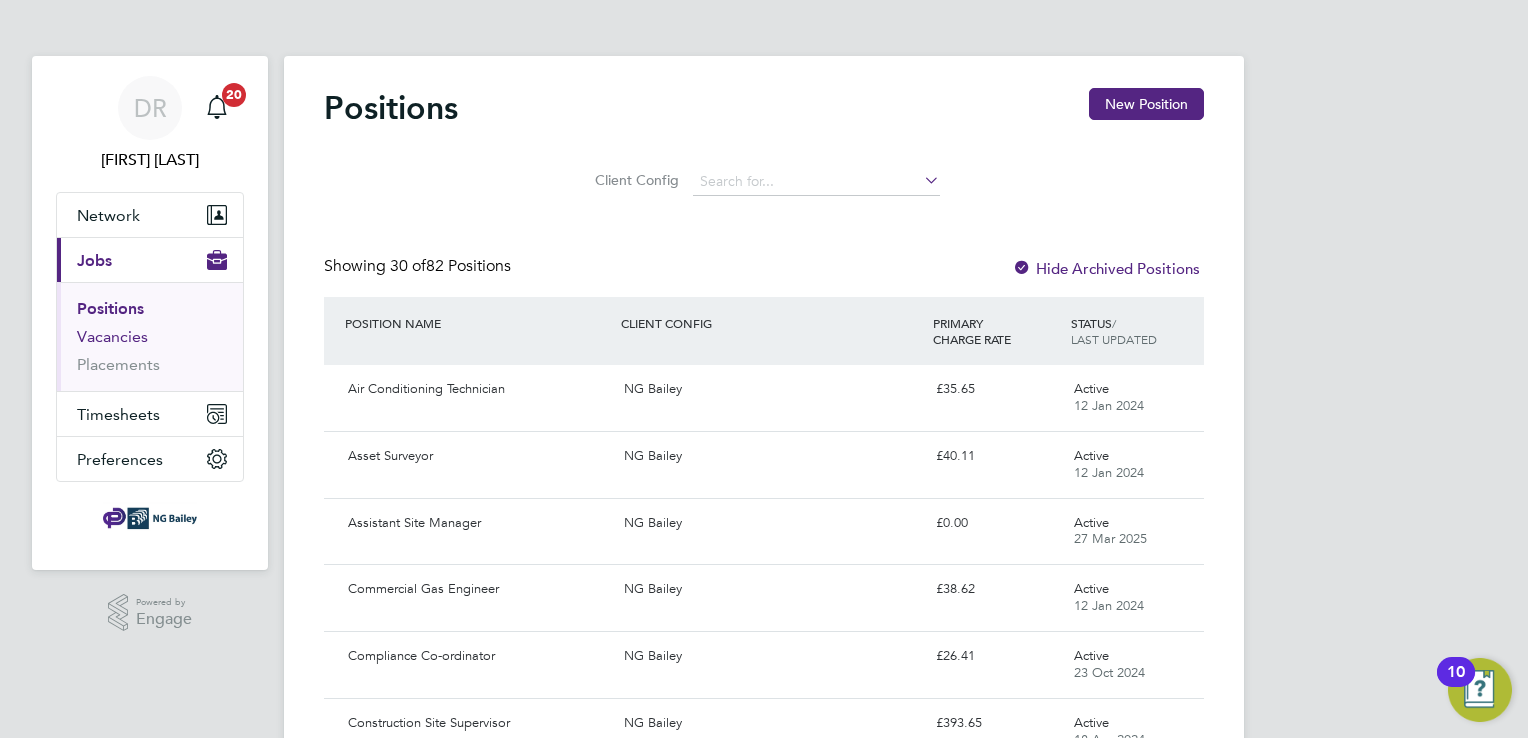 click on "Vacancies" at bounding box center [112, 336] 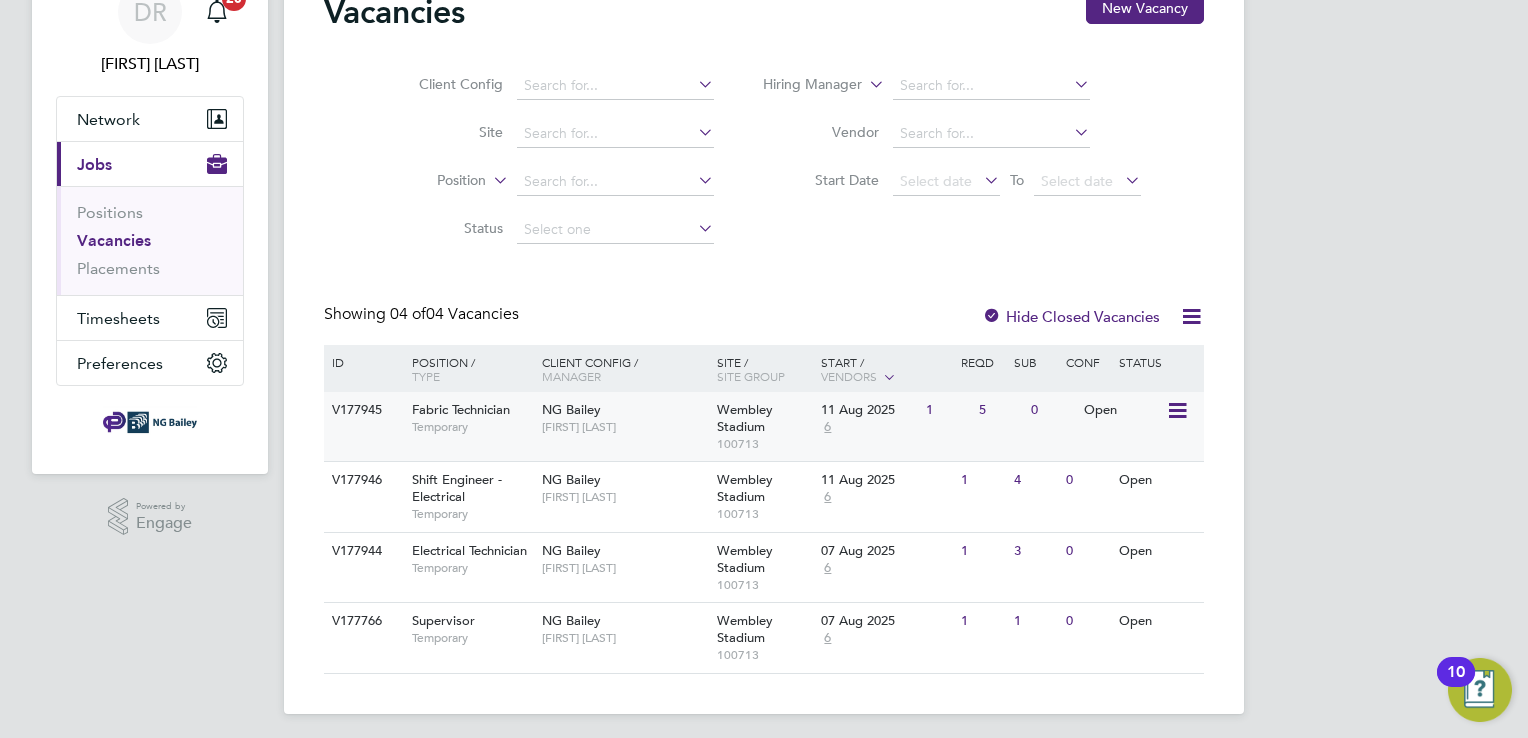 scroll, scrollTop: 102, scrollLeft: 0, axis: vertical 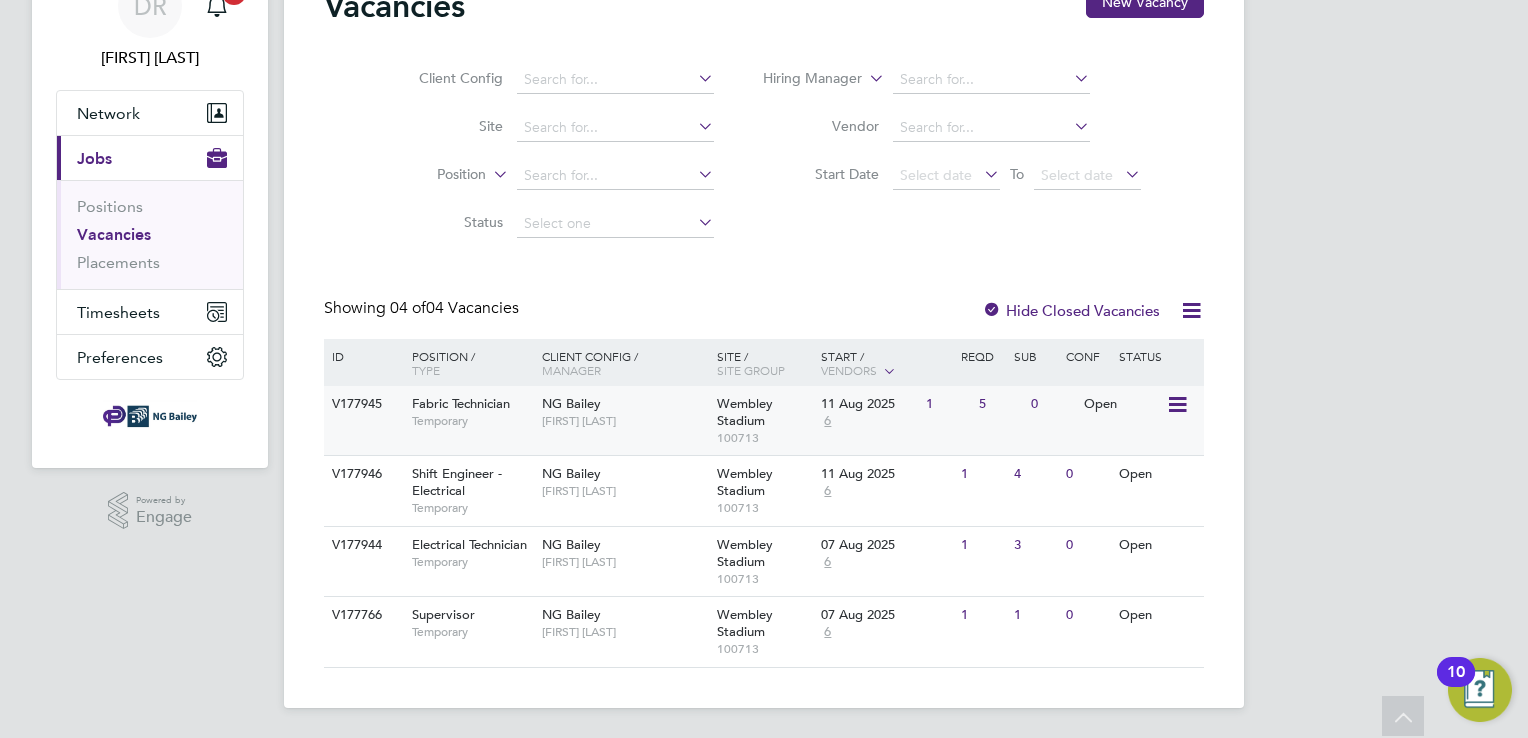 click on "Fabric Technician" 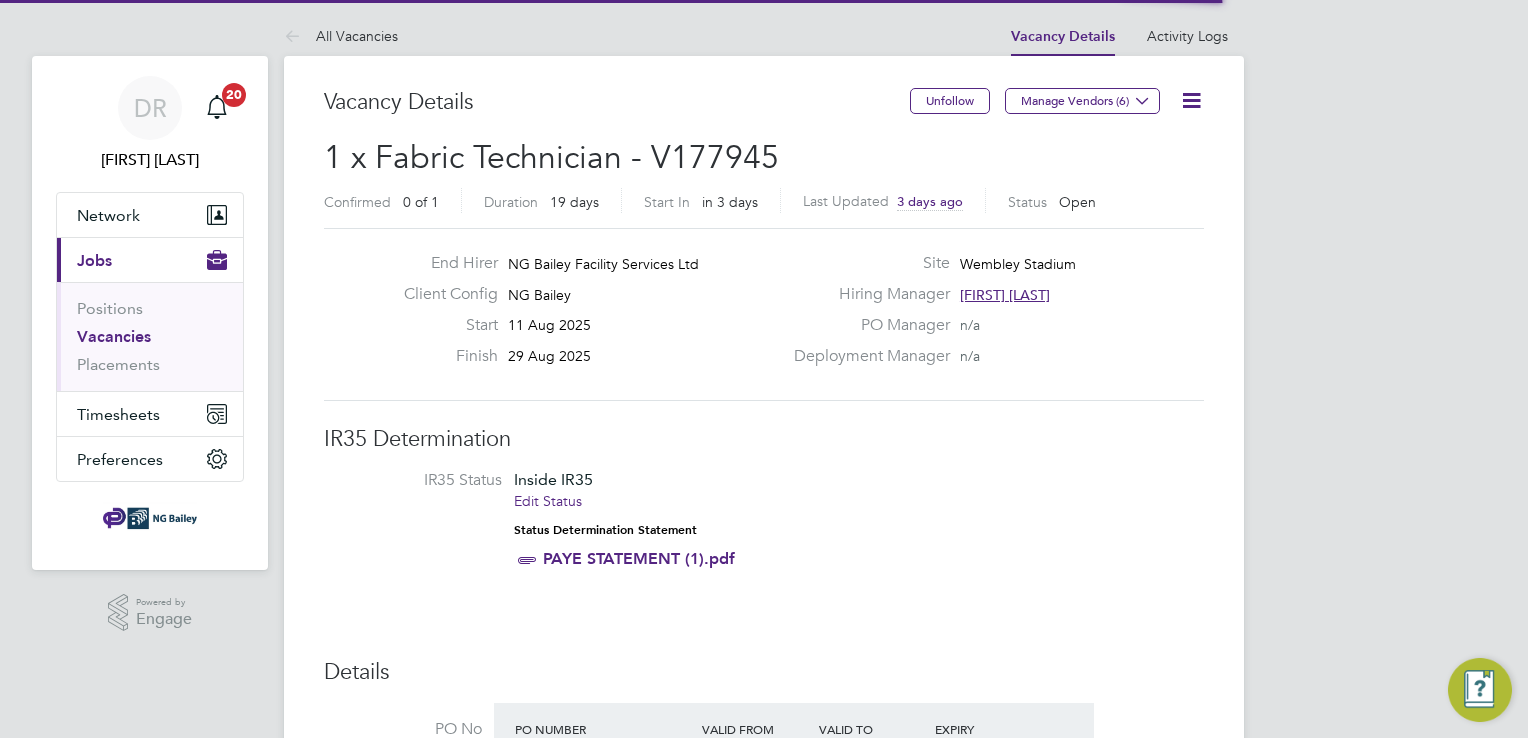 scroll, scrollTop: 0, scrollLeft: 0, axis: both 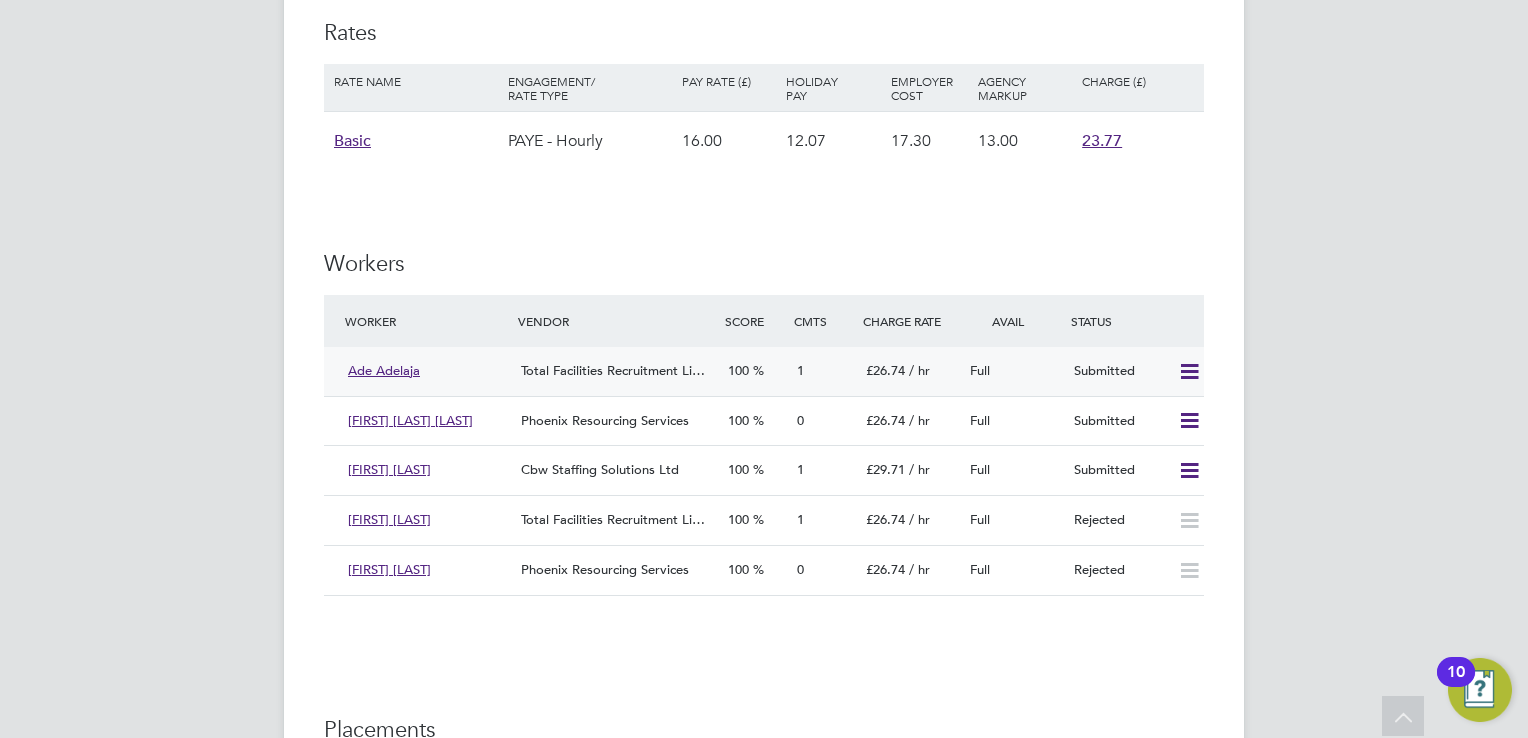 click on "Total Facilities Recruitment Li…" 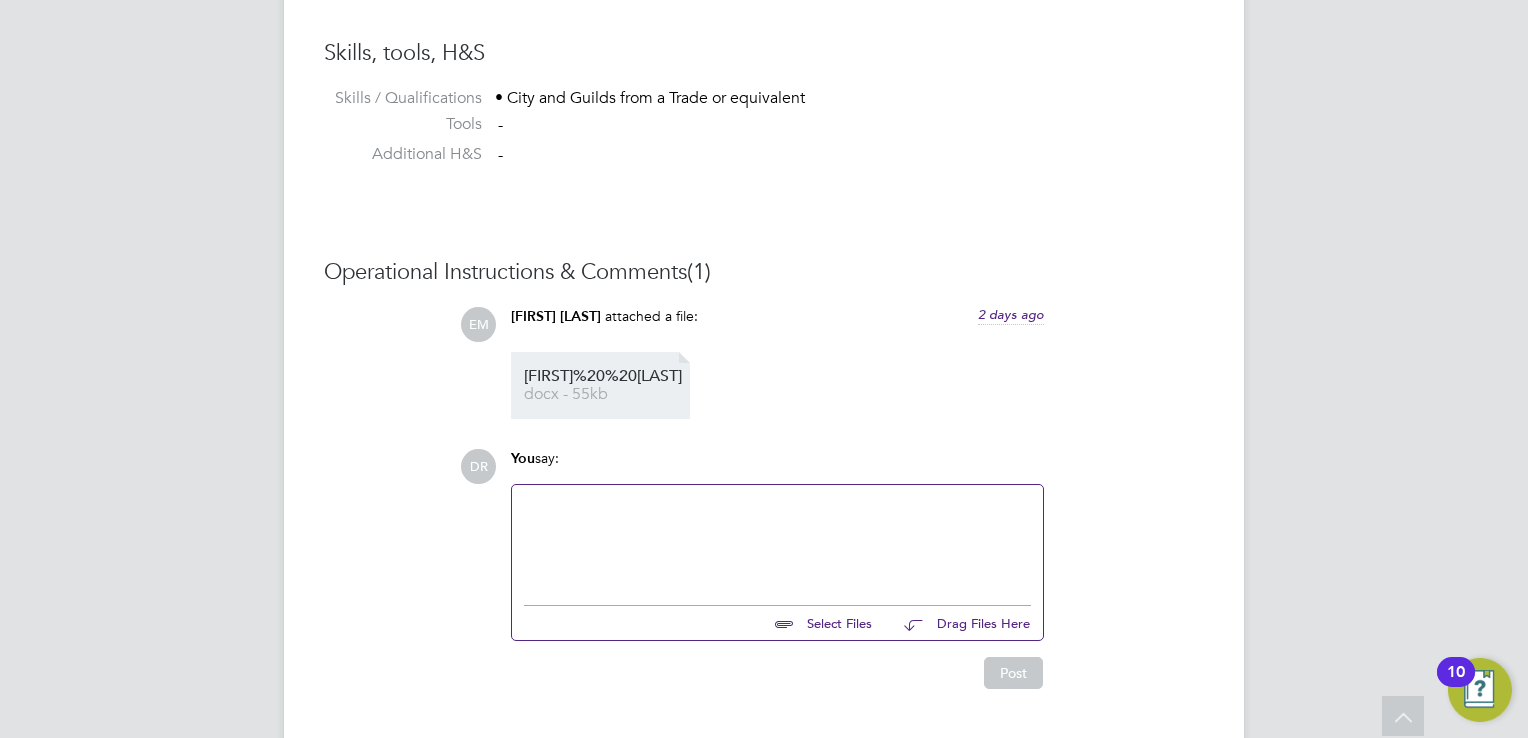 click on "Ade%20%20adelaja" 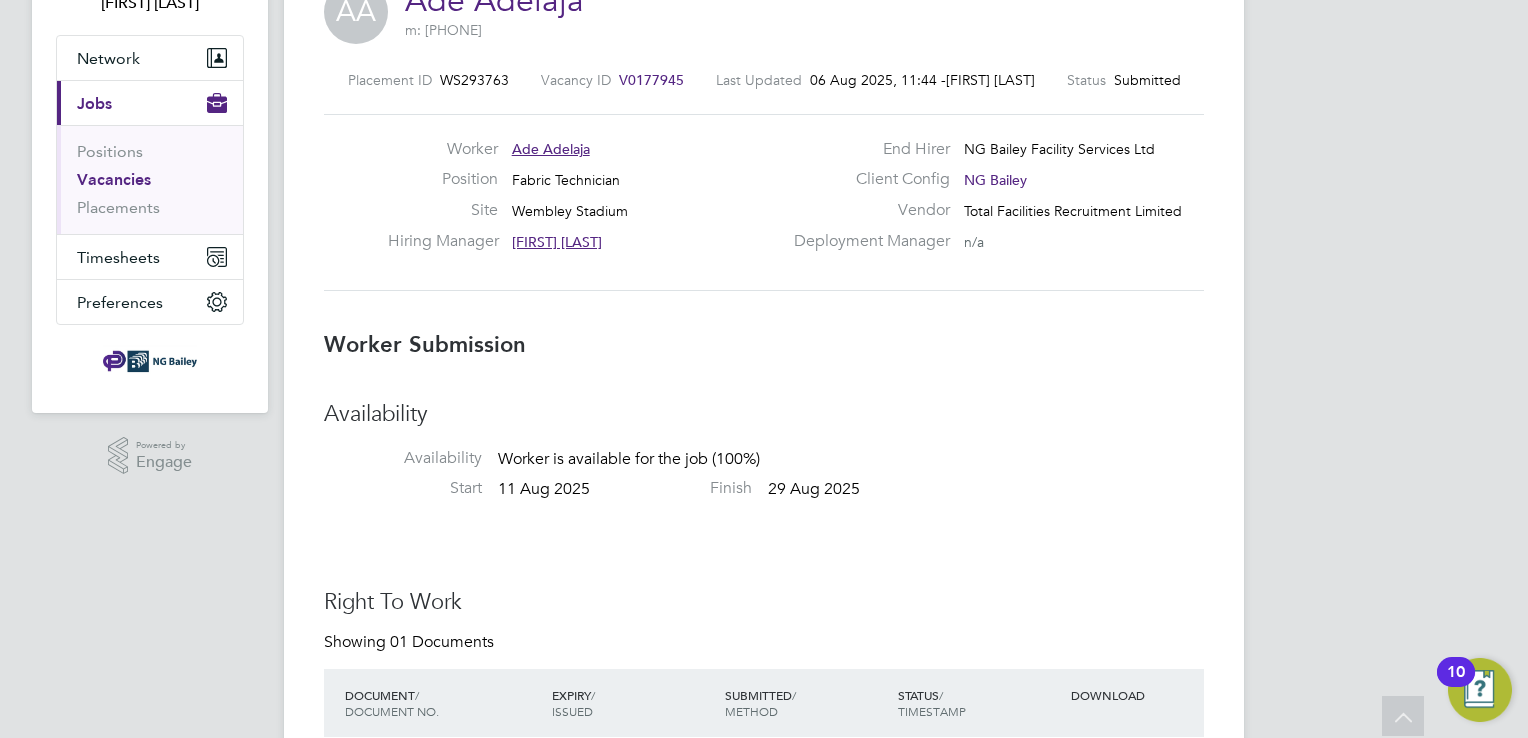 scroll, scrollTop: 0, scrollLeft: 0, axis: both 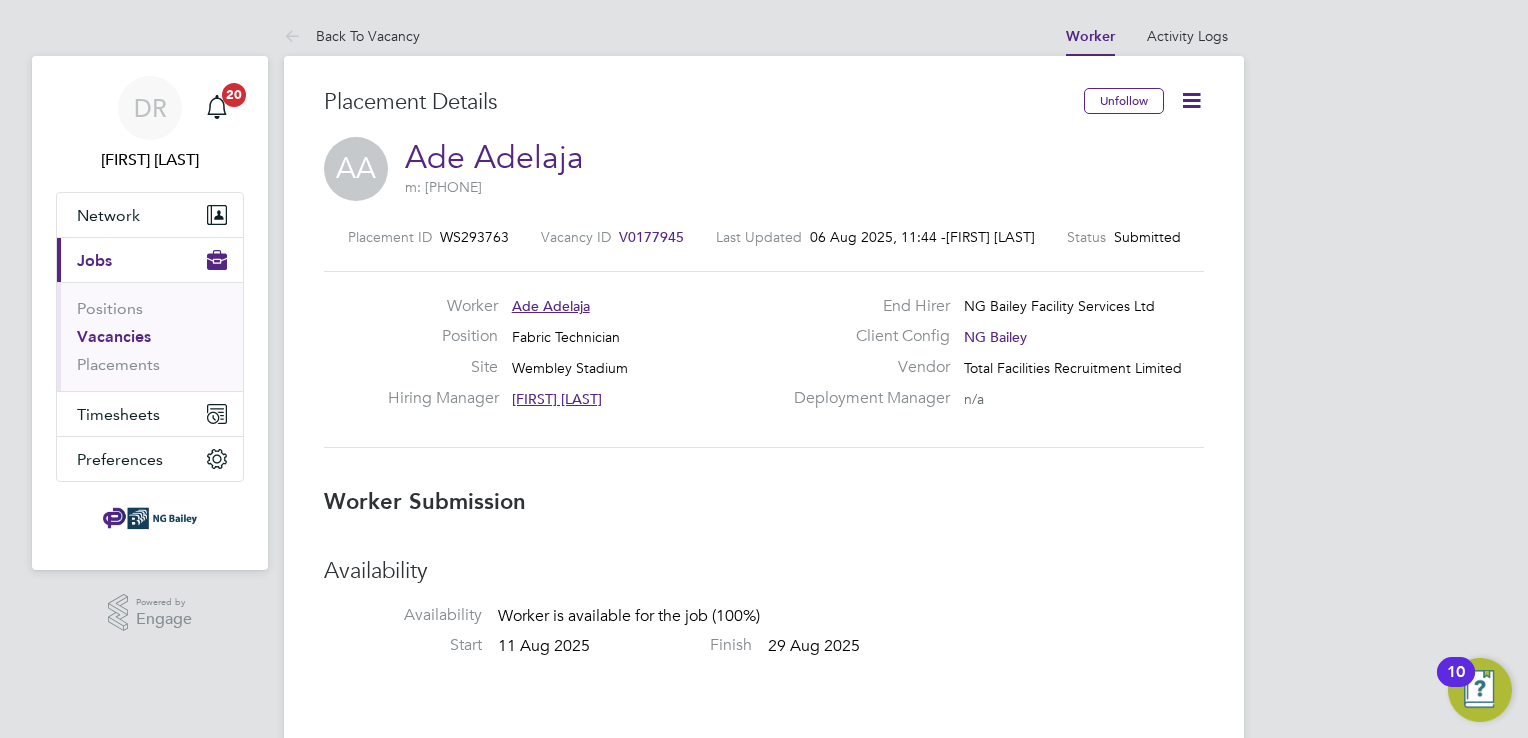click 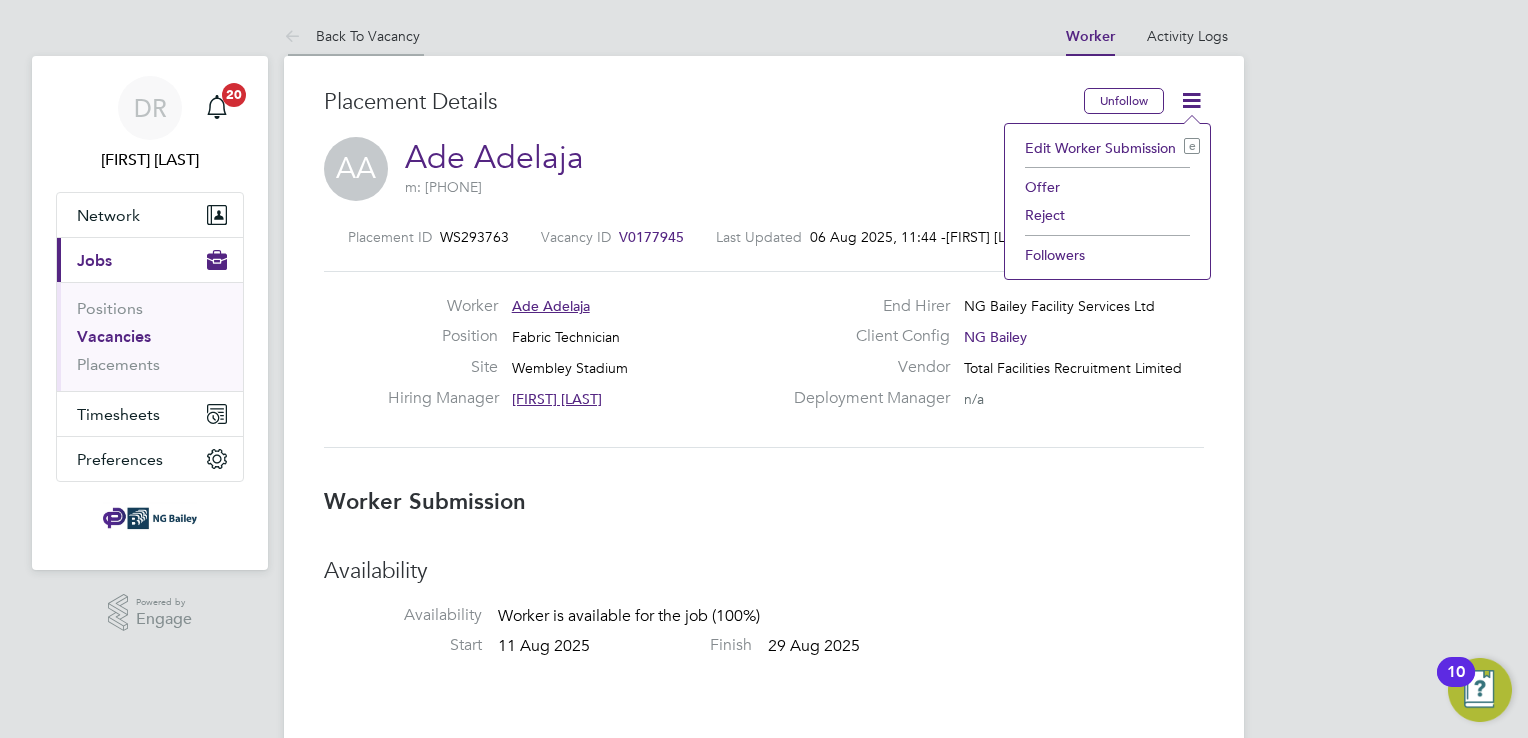 click on "Back To Vacancy" at bounding box center [352, 36] 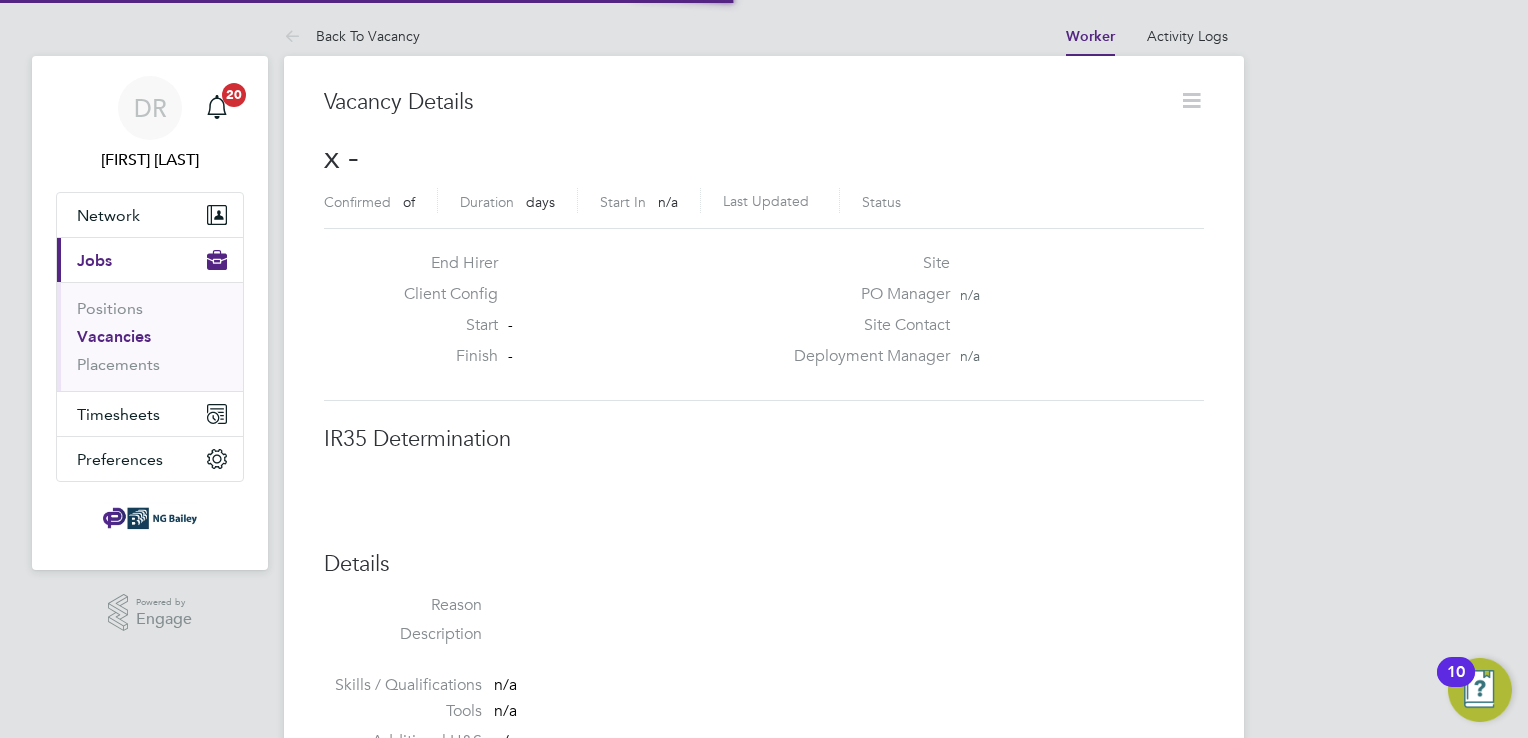 scroll, scrollTop: 10, scrollLeft: 9, axis: both 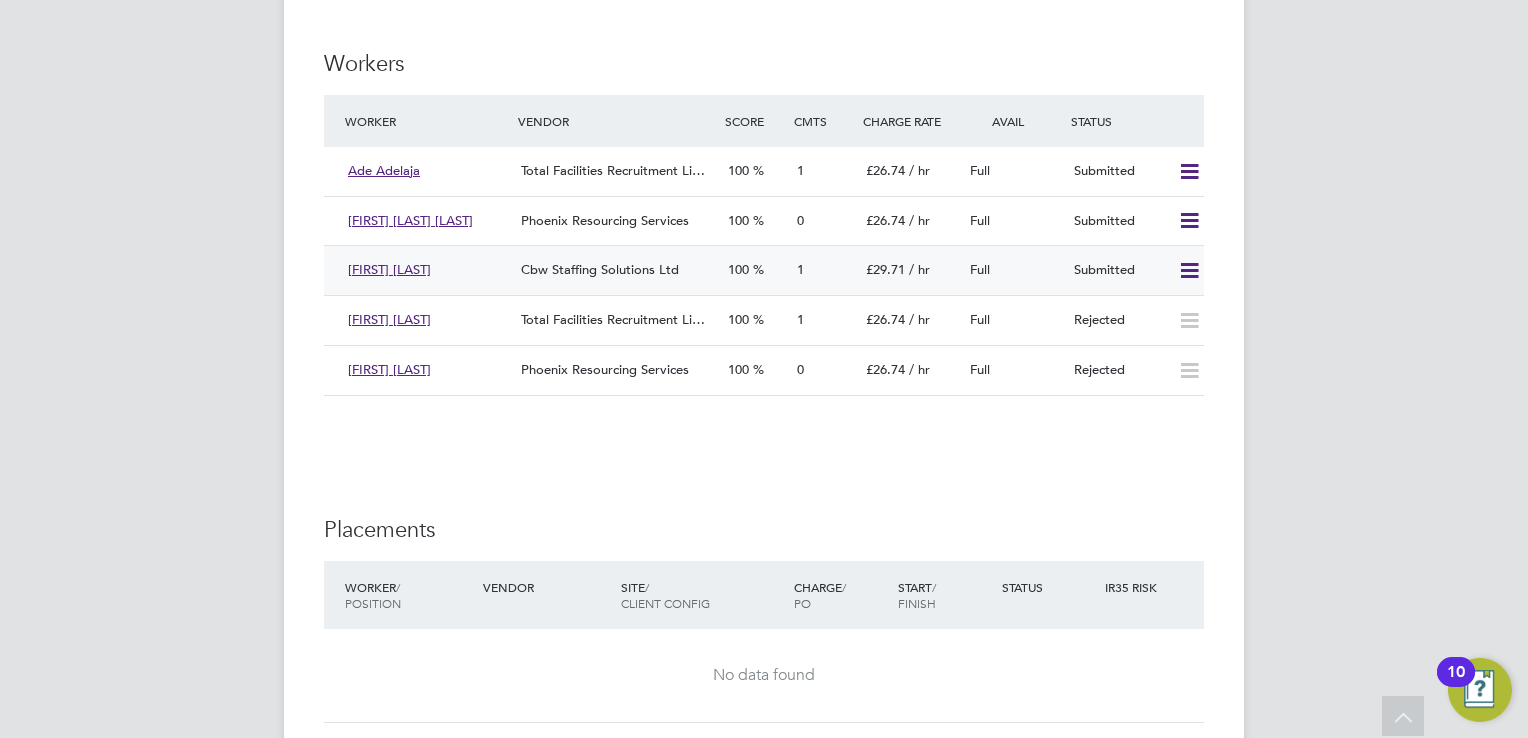click 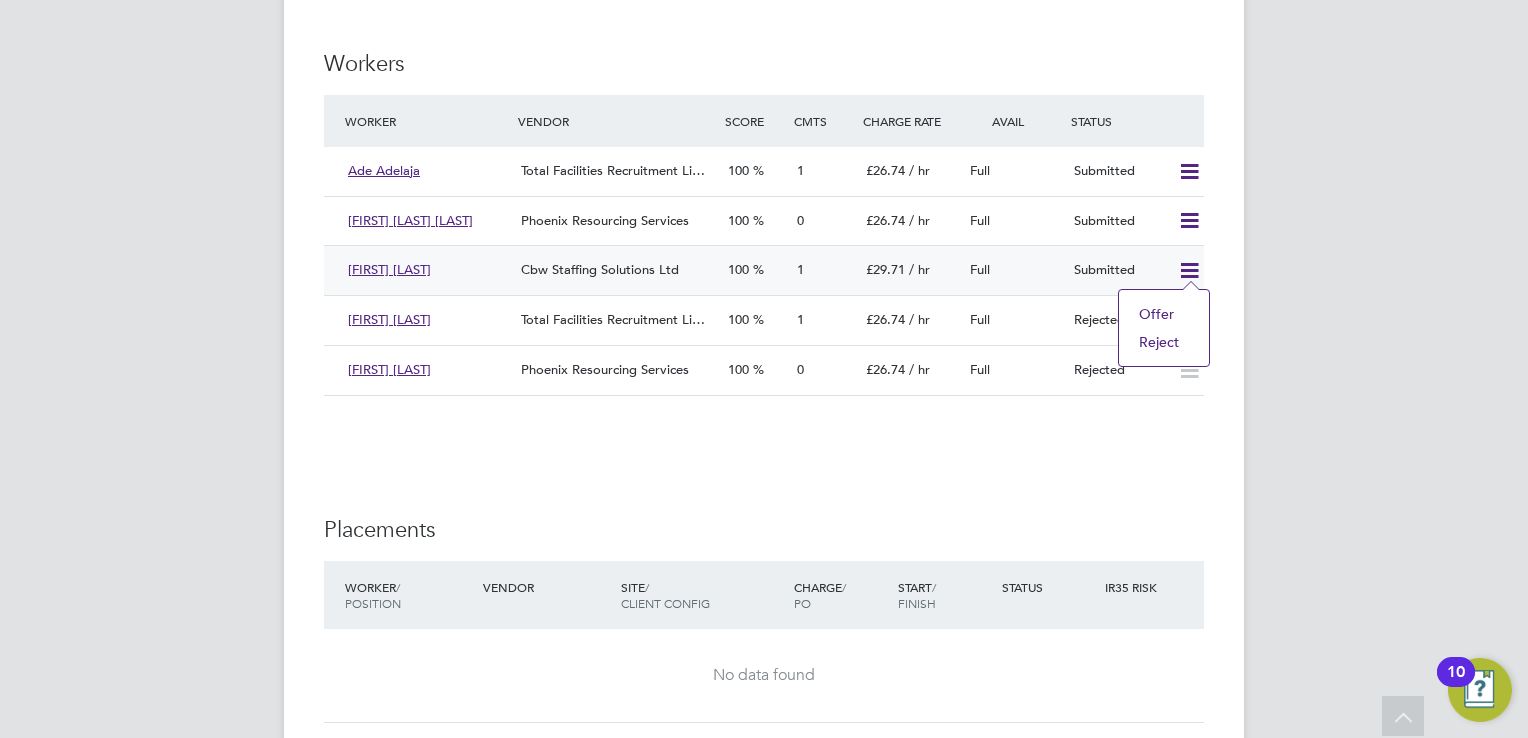 click on "Reject" 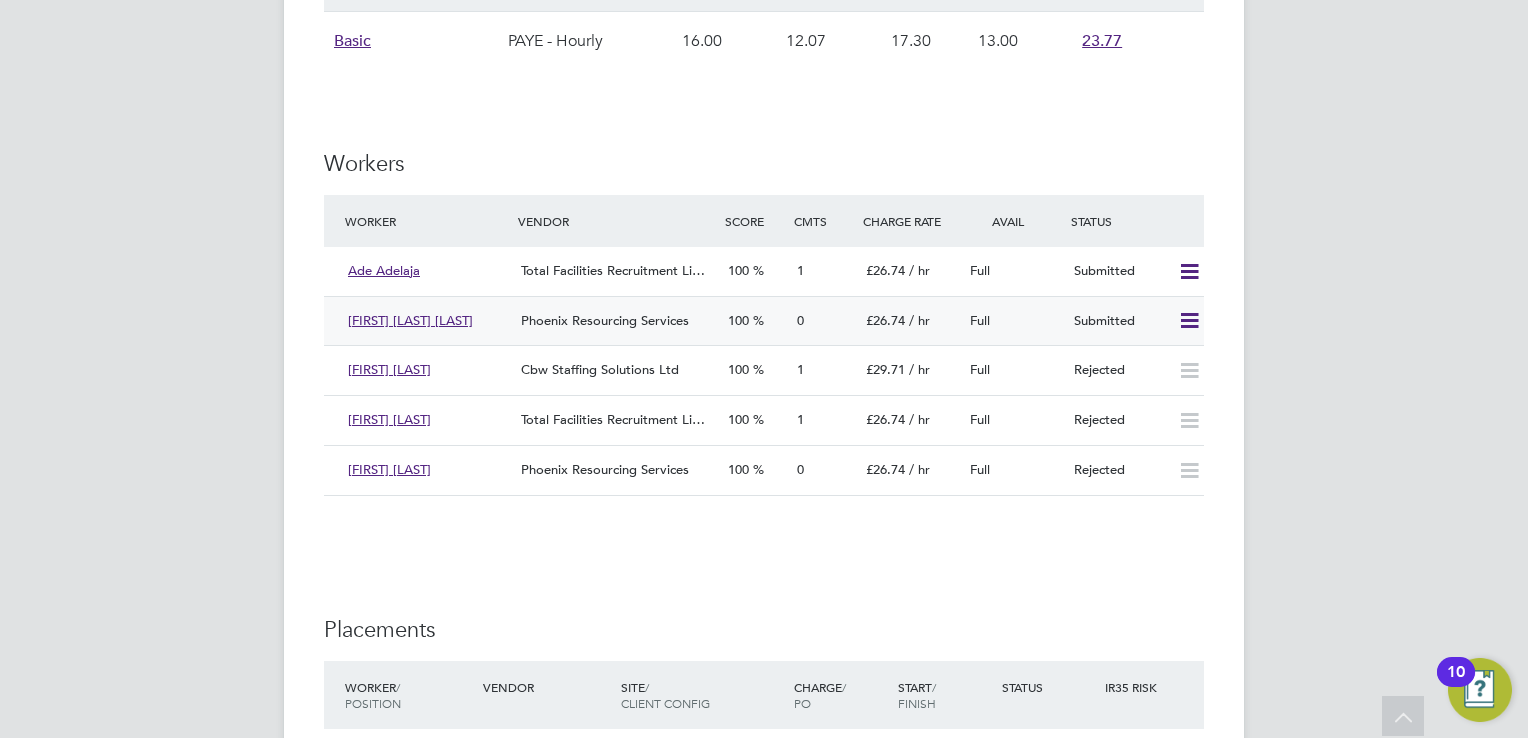 click 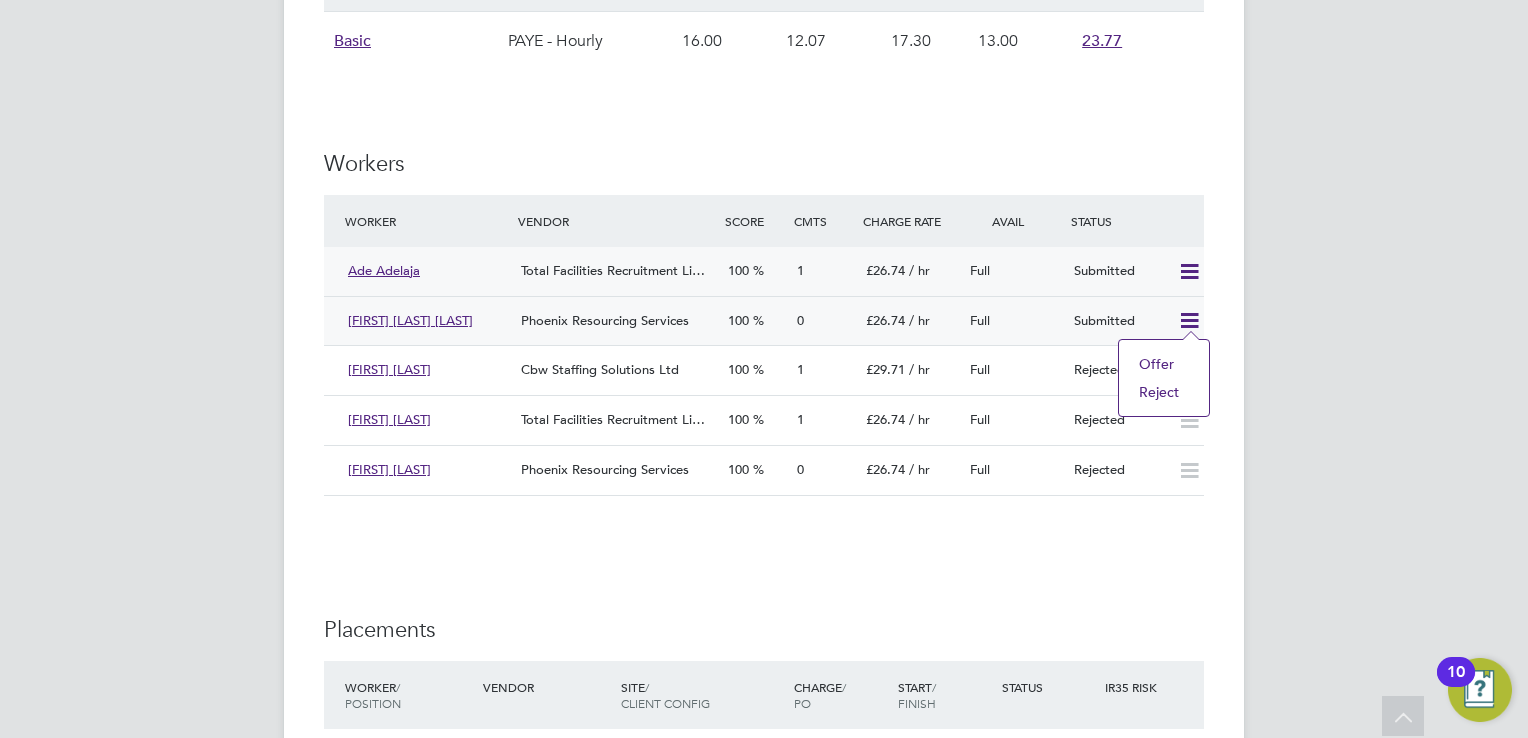 click 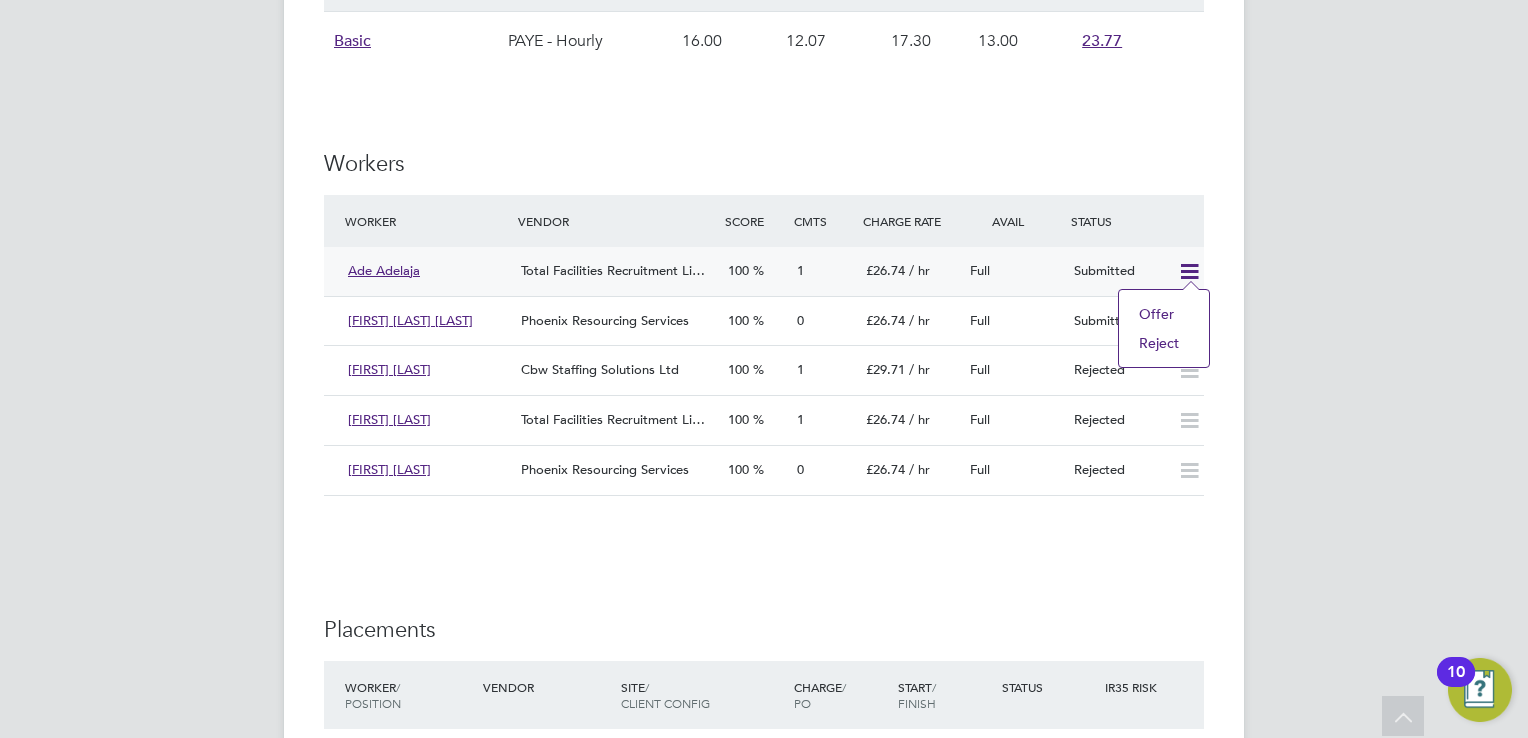 click on "Offer" 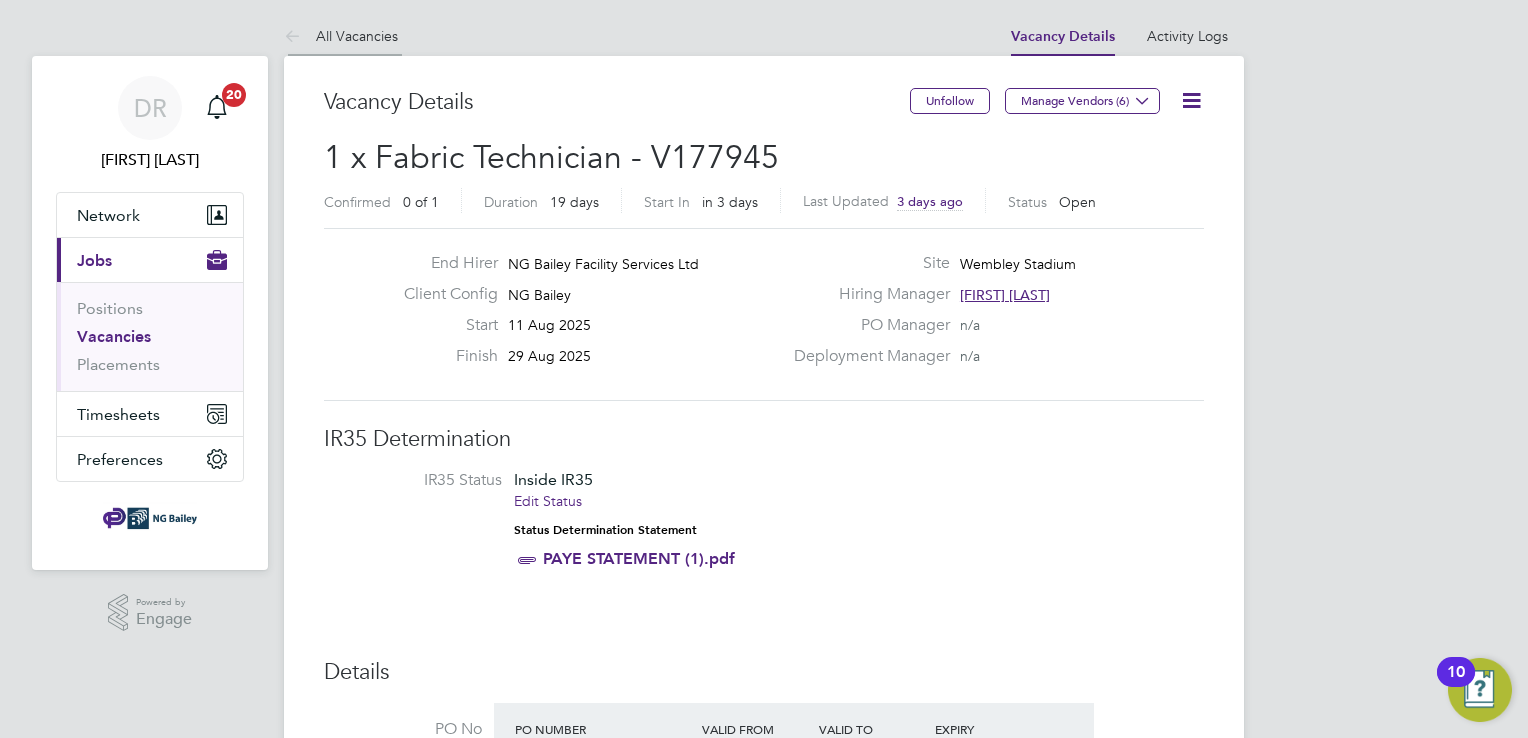 click on "All Vacancies" at bounding box center [341, 36] 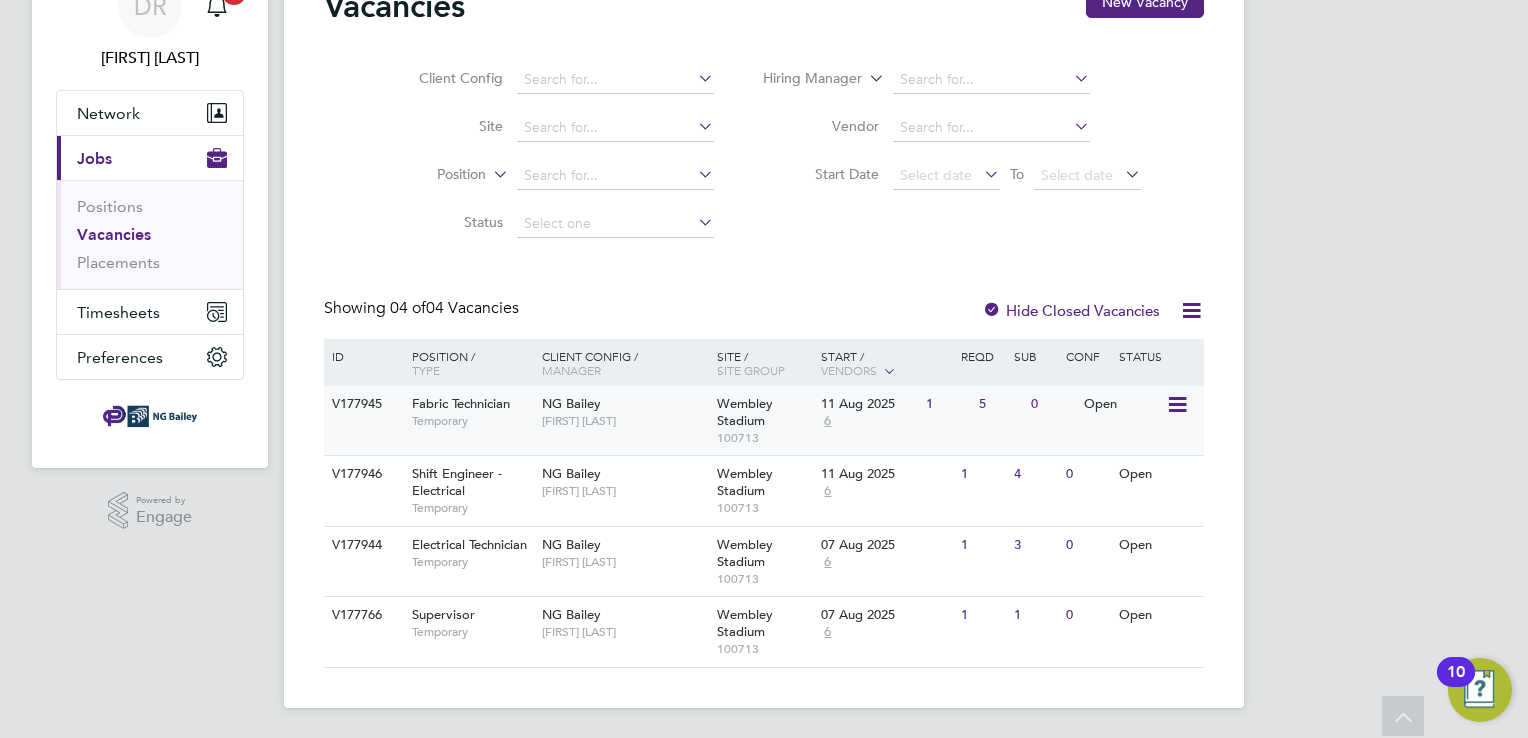 click on "Fabric Technician" 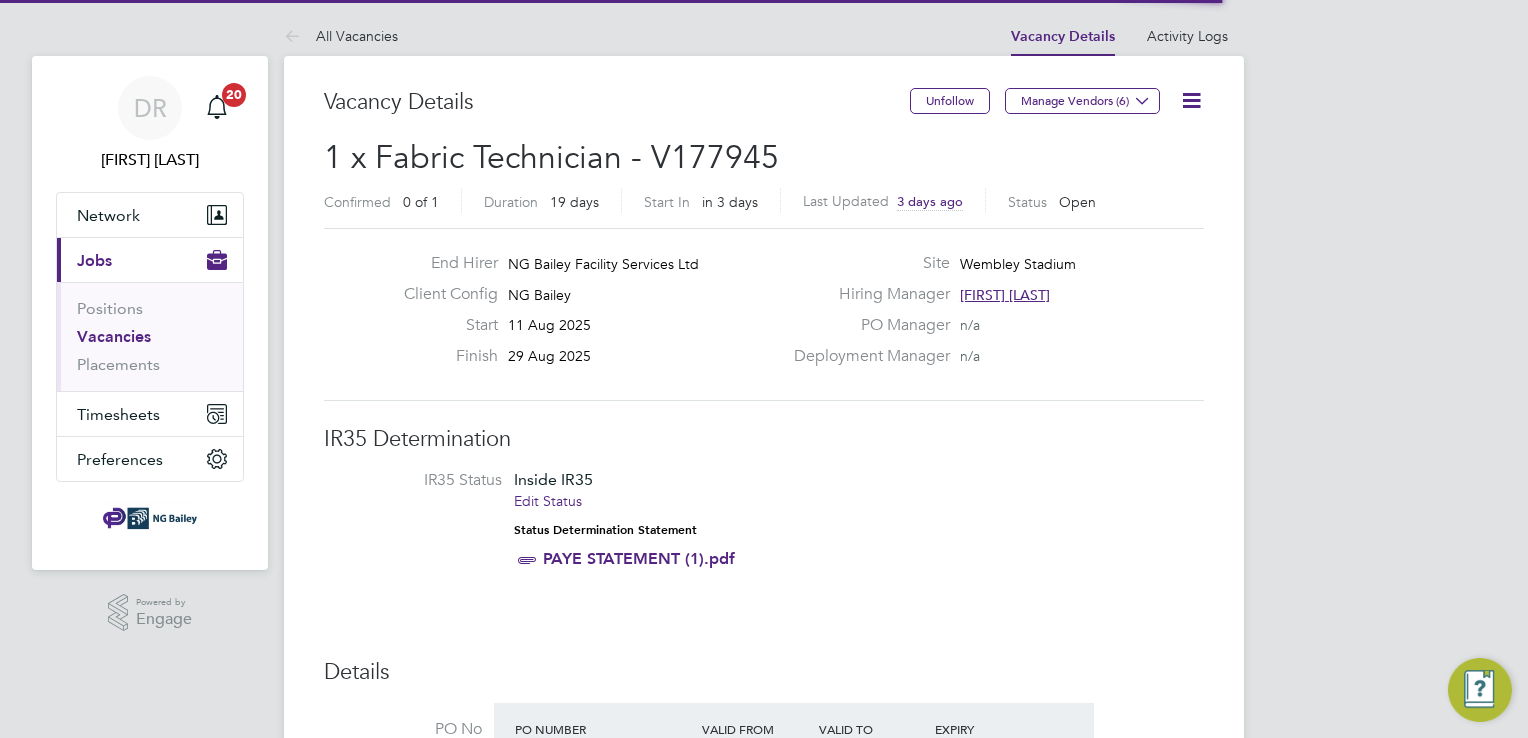 scroll, scrollTop: 0, scrollLeft: 0, axis: both 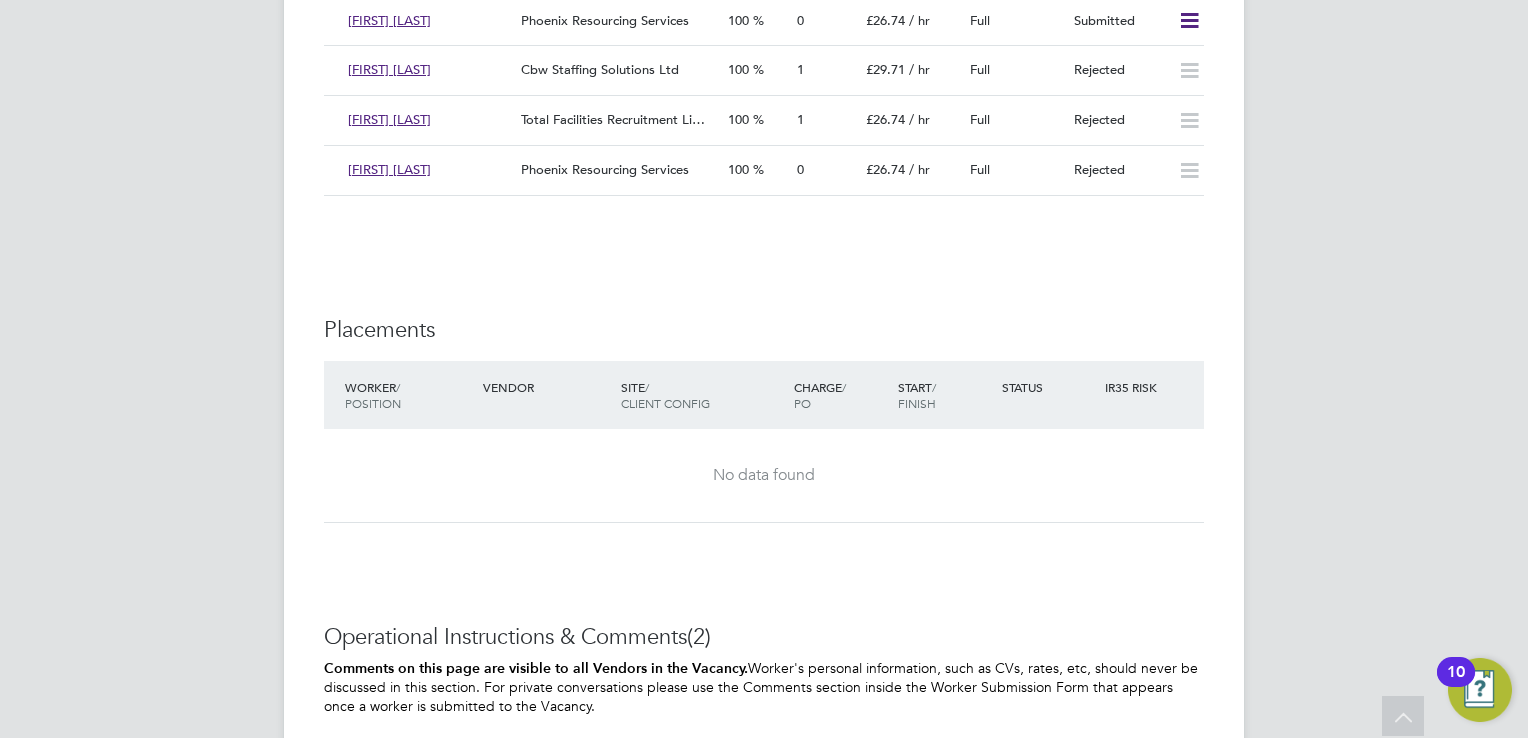 click on "Vacancy Details   Unfollow Manage Vendors (6)   1 x Fabric Technician - V177945 Confirmed   0 of 1 Duration   19 days Start In     in 3 days Last Updated 3 days ago Status   Open   End Hirer NG Bailey Facility Services Ltd Client Config NG Bailey Start 11 Aug 2025 Finish 29 Aug 2025 Site Wembley Stadium Hiring Manager Darren Rochester PO Manager  n/a Deployment Manager n/a IR35 Determination IR35 Status Inside IR35 Edit Status Status Determination Statement   PAYE STATEMENT (1).pdf Details PO No PO Number Valid From Valid To Expiry No PO numbers have been created. Reason   Holiday Description To provide an exceptional high standard of building services provision (planned and reactive) within a commercial occupied environment and with the utmost regard for customer service.
ESSENTIAL: Skills / Qualifications •	City and Guilds from a Trade or equivalent Tools n/a Additional H&S n/a Working Days   Mon,  Tue,  Wed,  Thu,  Fri,  Sat,  Sun Working Hours 08:00 - 17:00  9.00hrs Submission Acceptance   Manual" 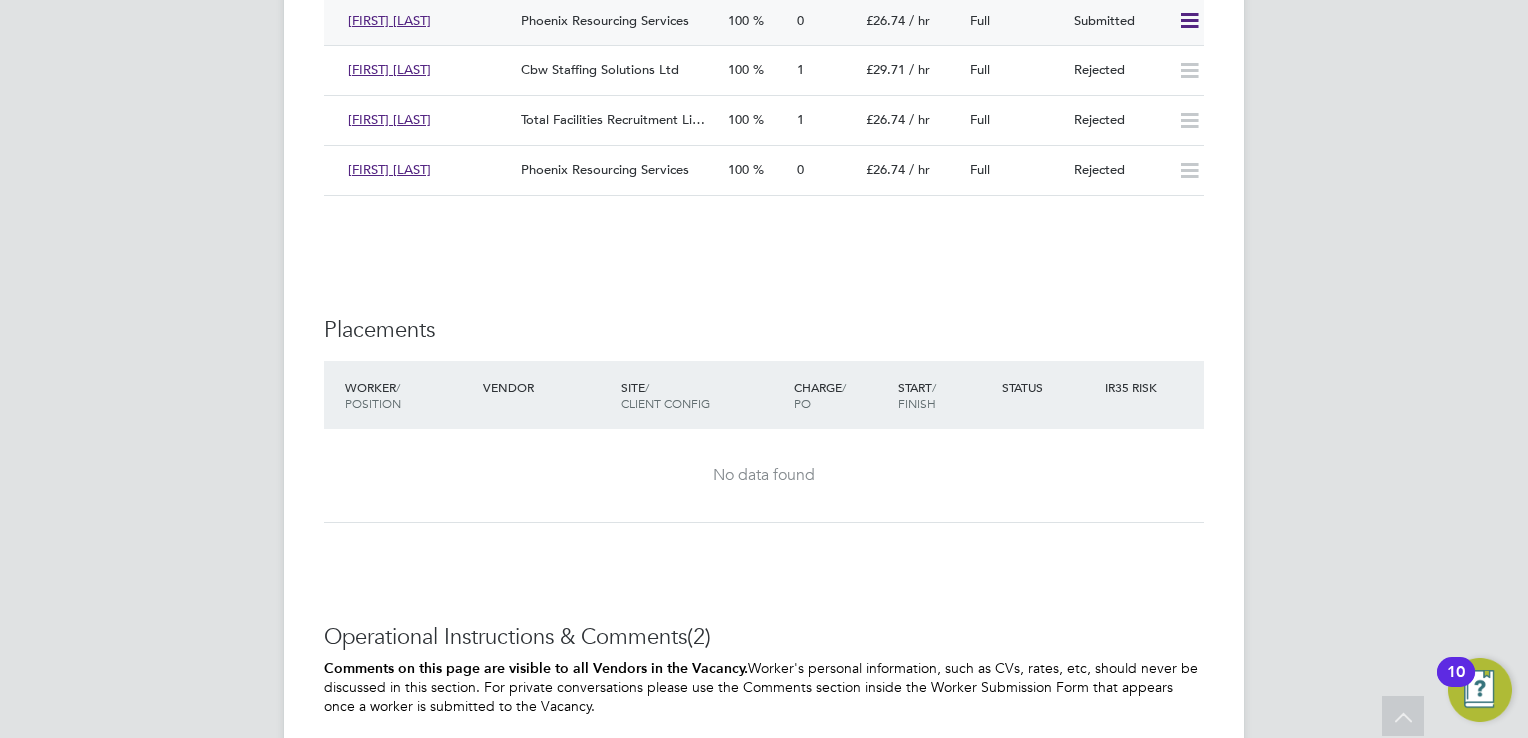click 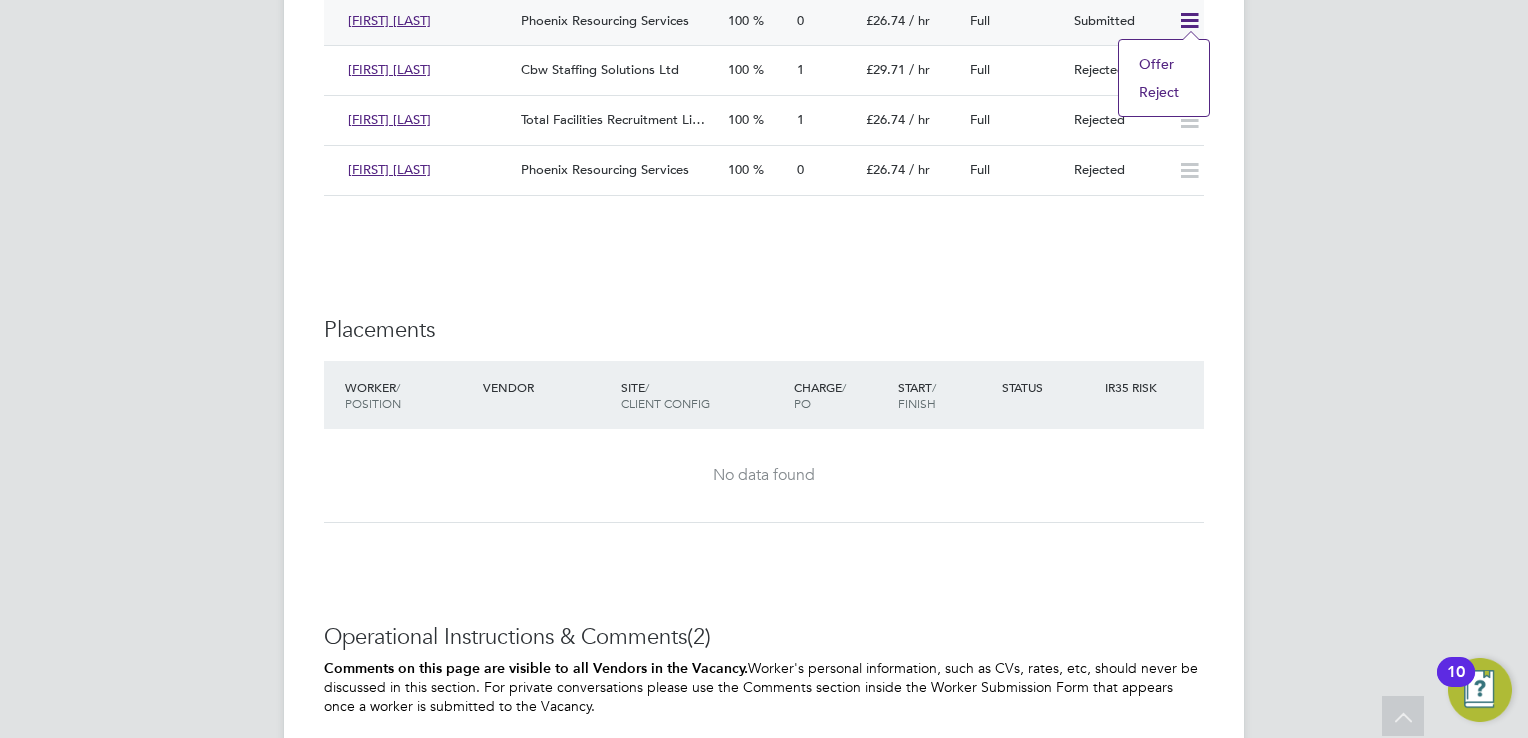 click on "Reject" 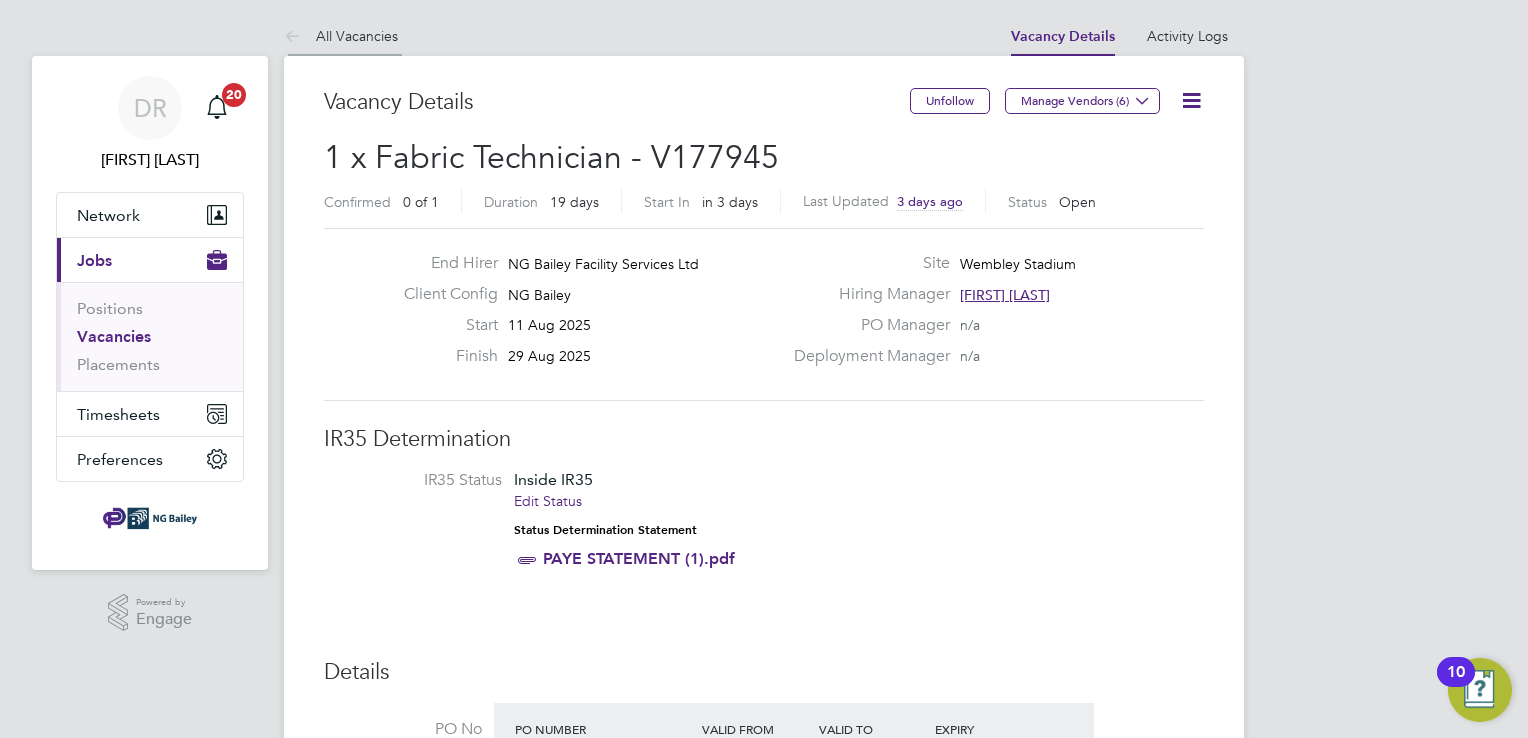 click on "All Vacancies" at bounding box center [341, 36] 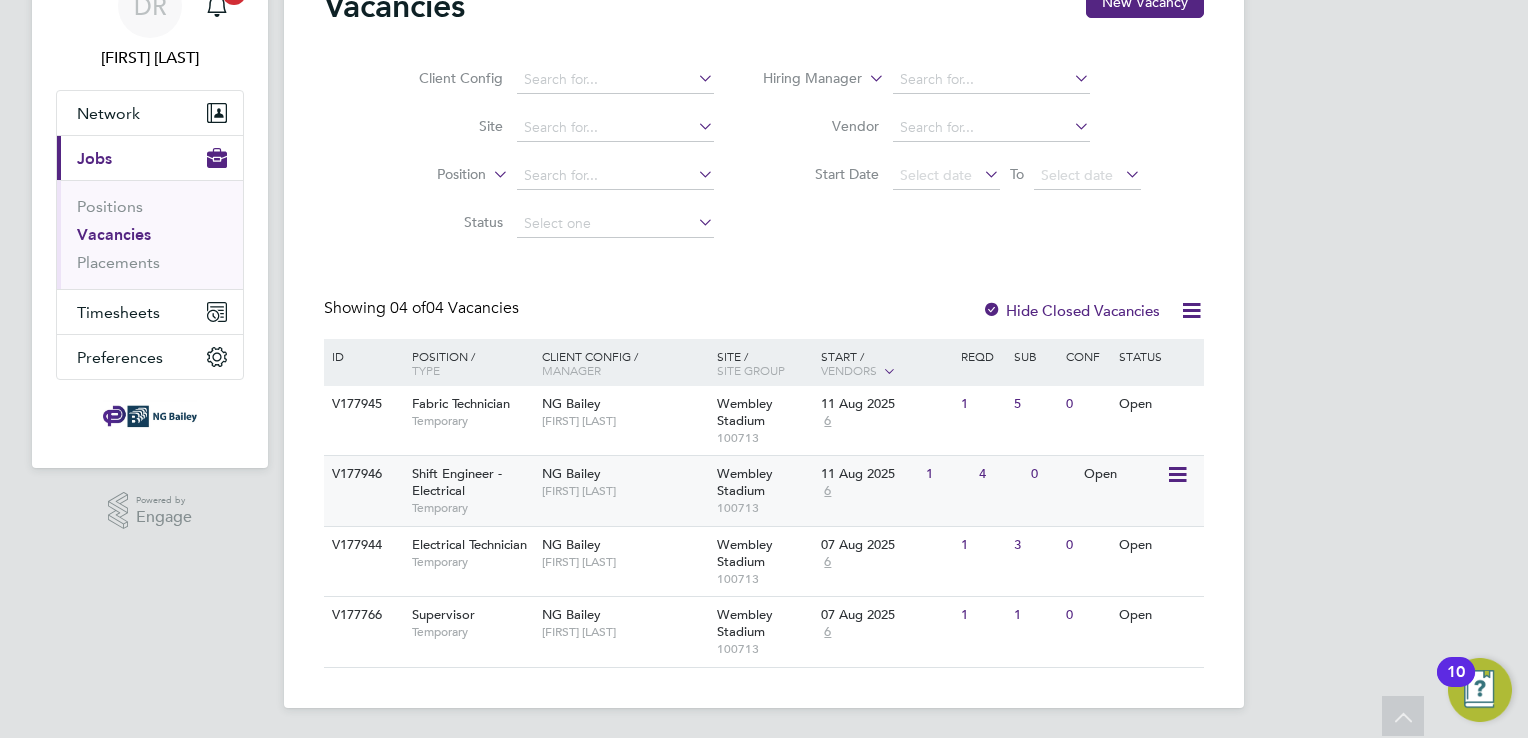 click on "Shift Engineer - Electrical   Temporary" 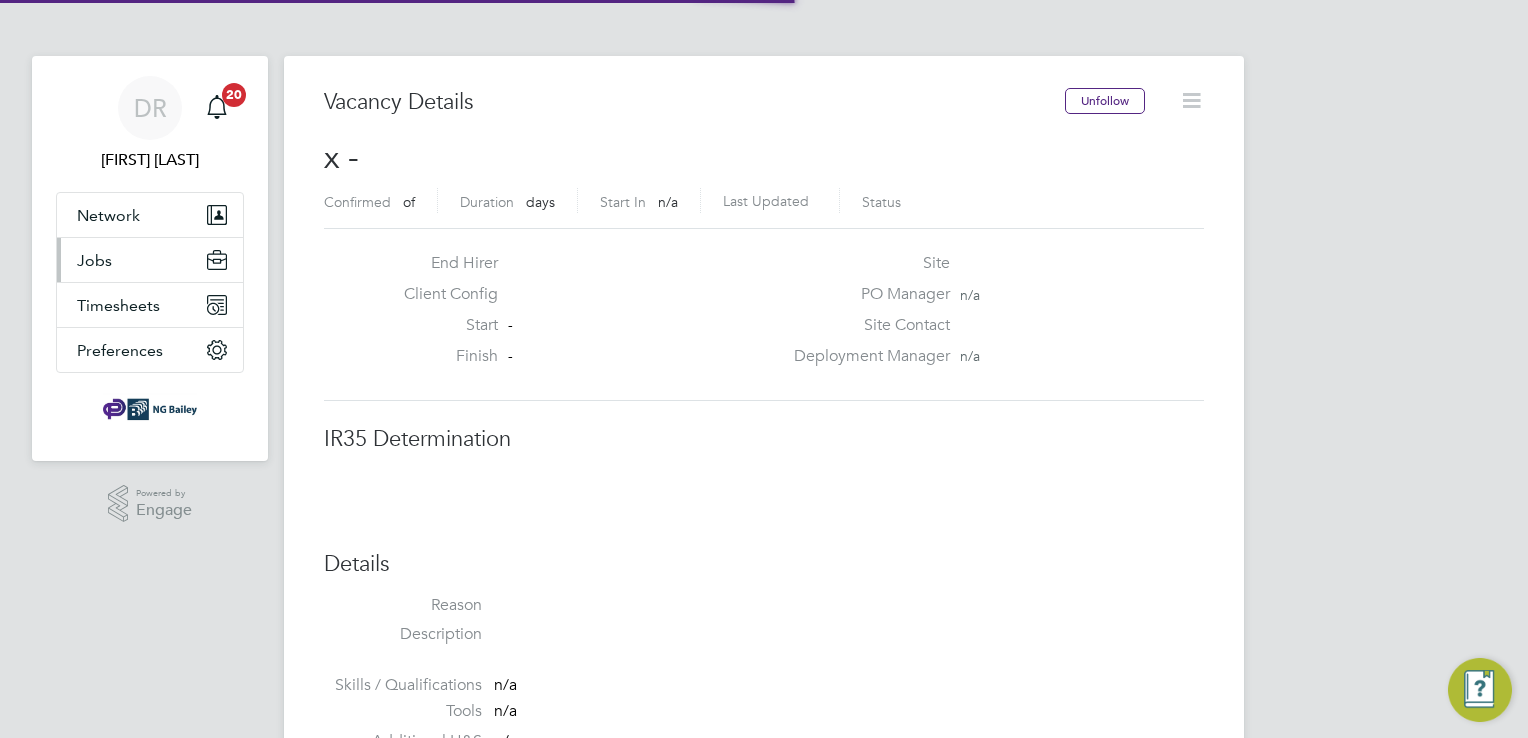 scroll, scrollTop: 0, scrollLeft: 0, axis: both 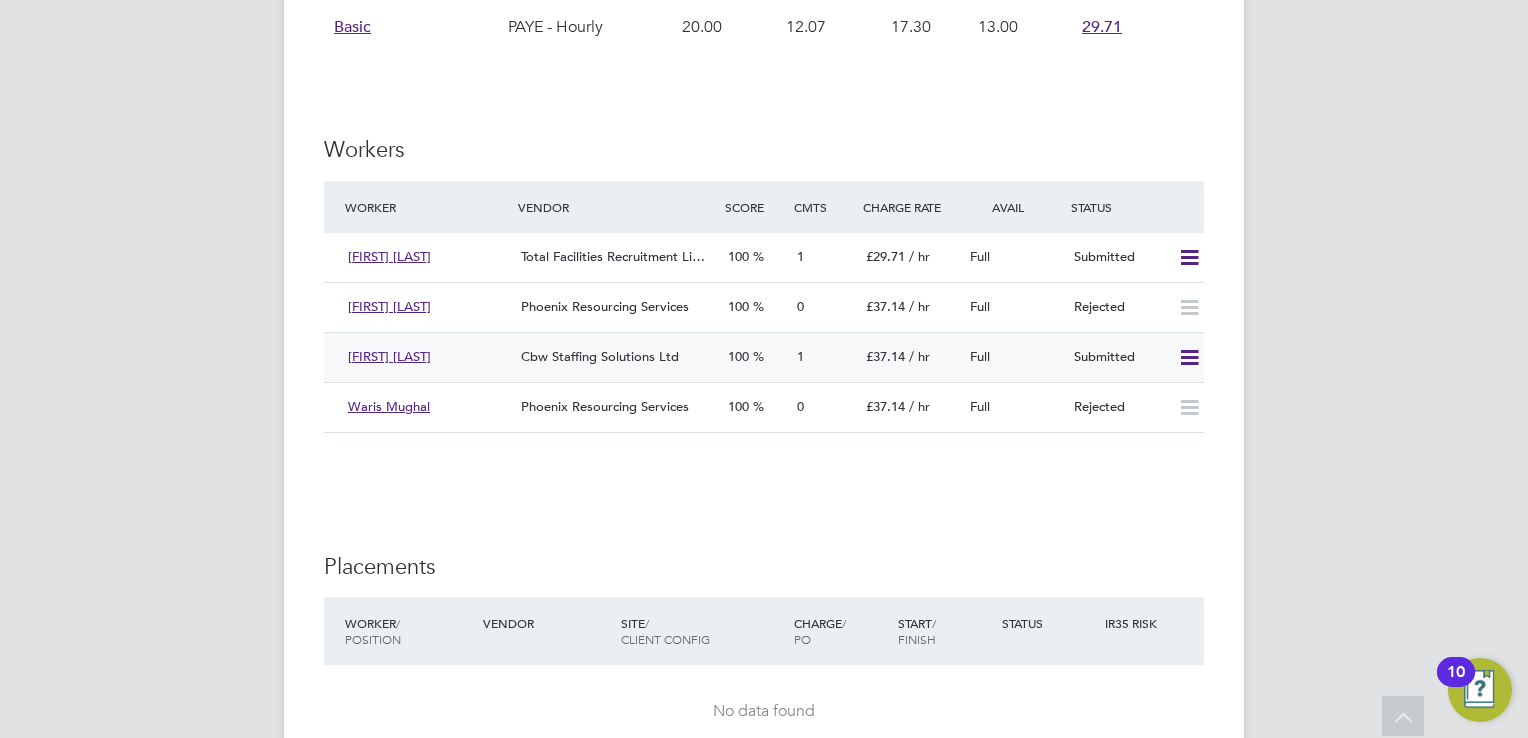 click on "Moses Walugembe" 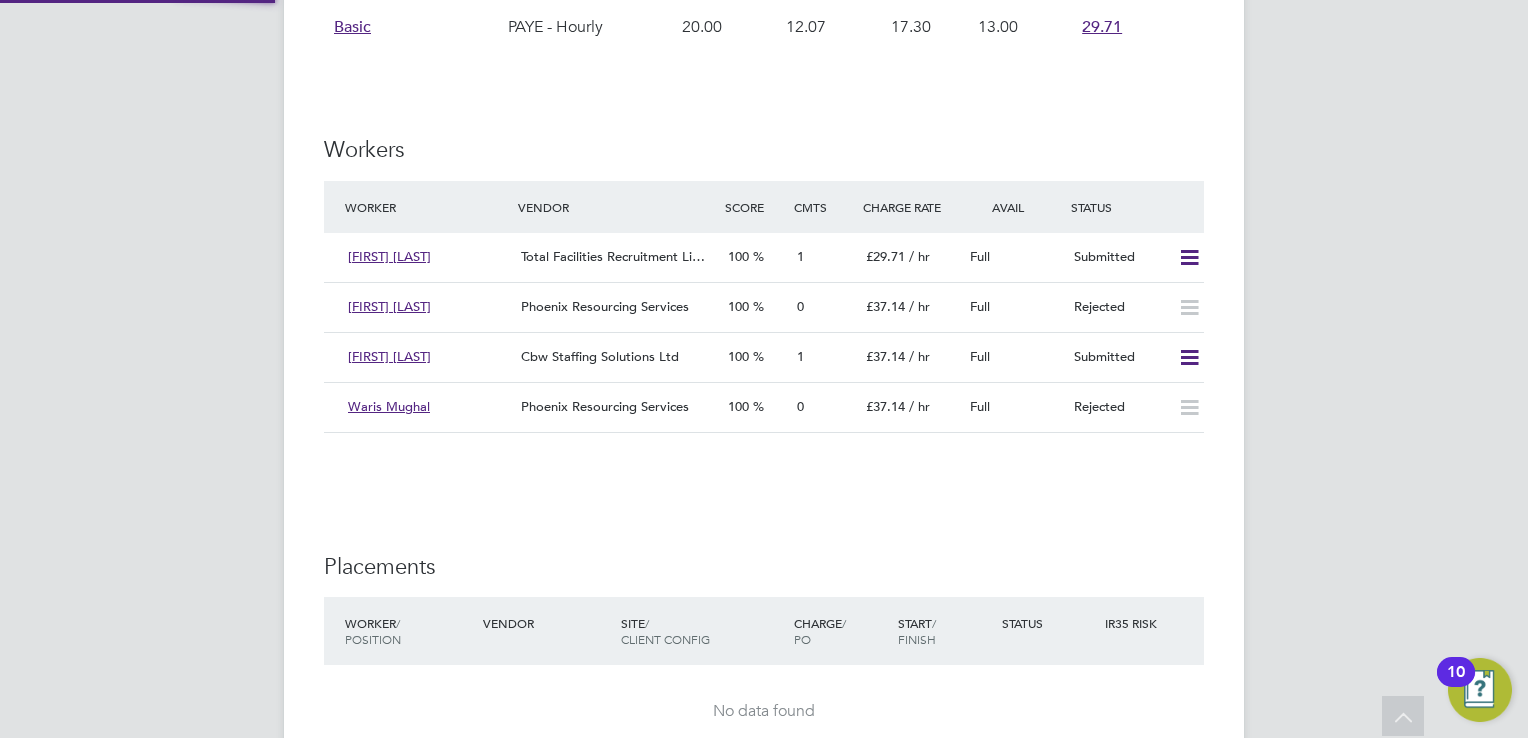 scroll, scrollTop: 10, scrollLeft: 9, axis: both 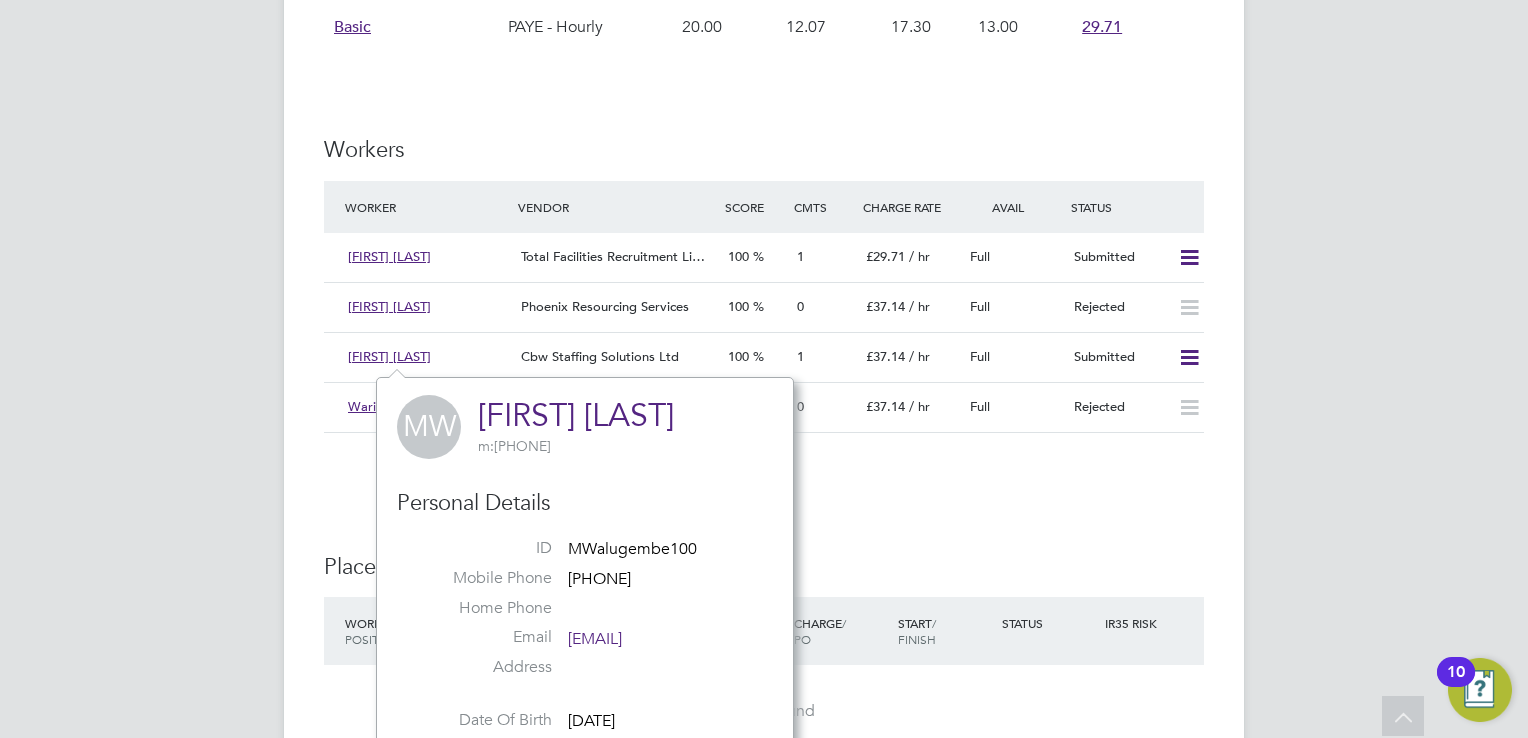 click on "DR   Darren Rochester   Notifications
20   Applications:   Network
Sites   Workers   Current page:   Jobs
Positions   Vacancies   Placements   Timesheets
Timesheets   Expenses   Preferences
VMS Configurations
.st0{fill:#C0C1C2;}
Powered by Engage All Vacancies Vacancy Details   Activity Logs   Vacancy Details Activity Logs All Vacancies Vacancy Details   Unfollow Manage Vendors (6)   1 x Shift Engineer - Electrical - V177946 Confirmed   0 of 1 Duration   4 days Start In     in 3 days Last Updated 3 days ago Status   Open   End Hirer NG Bailey Facility Services Ltd Client Config NG Bailey Start 11 Aug 2025 Finish 14 Aug 2025 Site Wembley Stadium Hiring Manager Darren Rochester PO Manager  n/a Deployment Manager n/a IR35 Determination IR35 Status Inside IR35 Edit Status Status Determination Statement   PAYE STATEMENT (1).pdf Details" at bounding box center (764, -757) 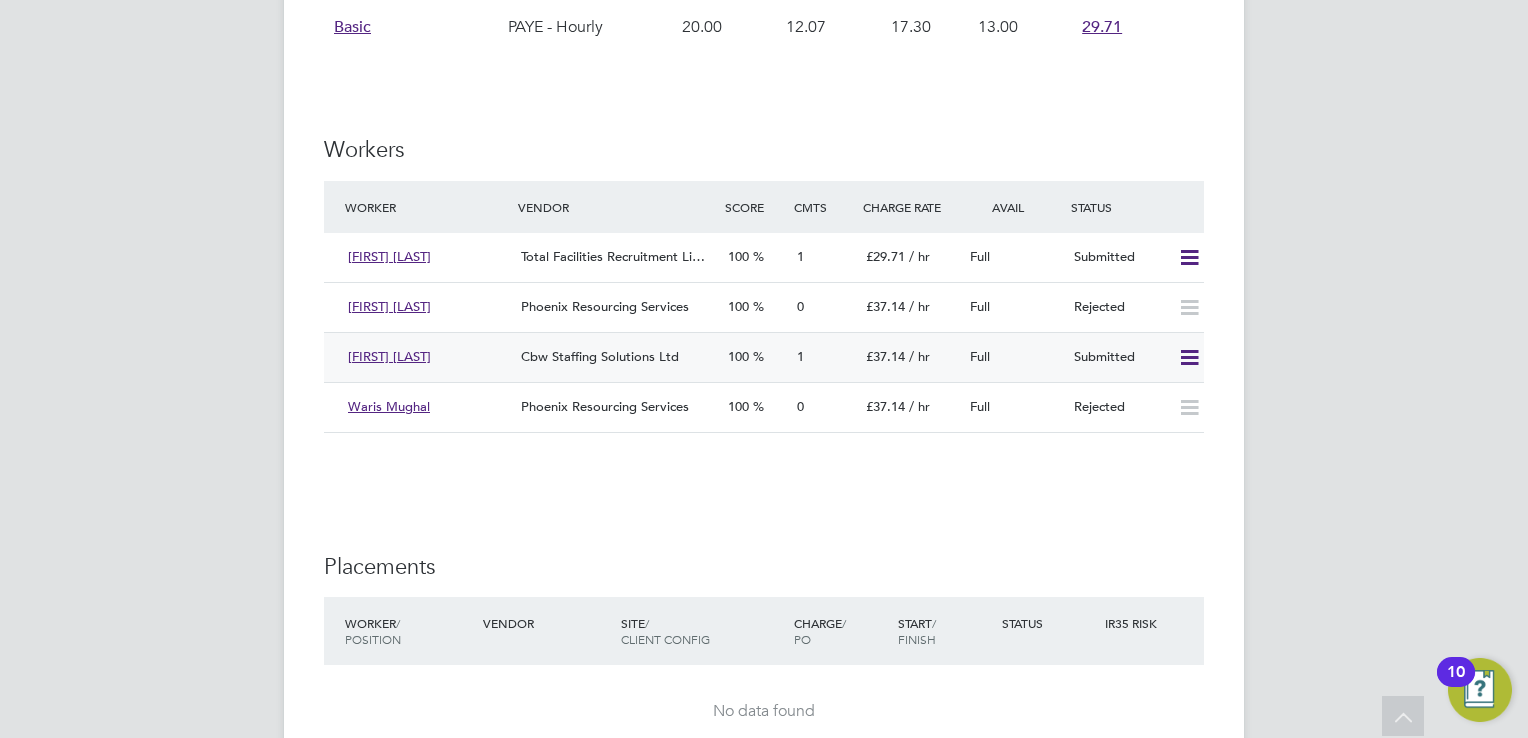 click on "Cbw Staffing Solutions Ltd" 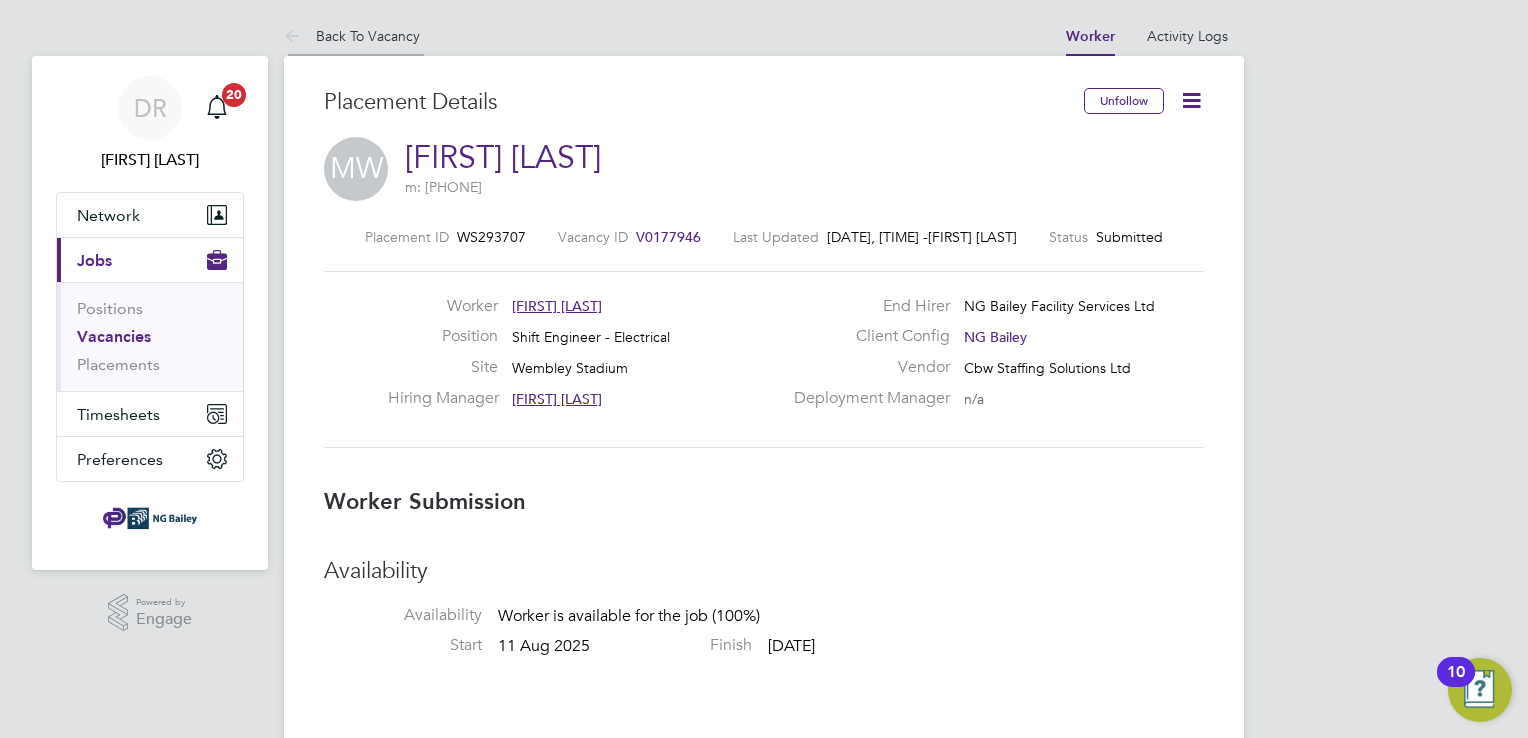 click on "Back To Vacancy" at bounding box center [352, 36] 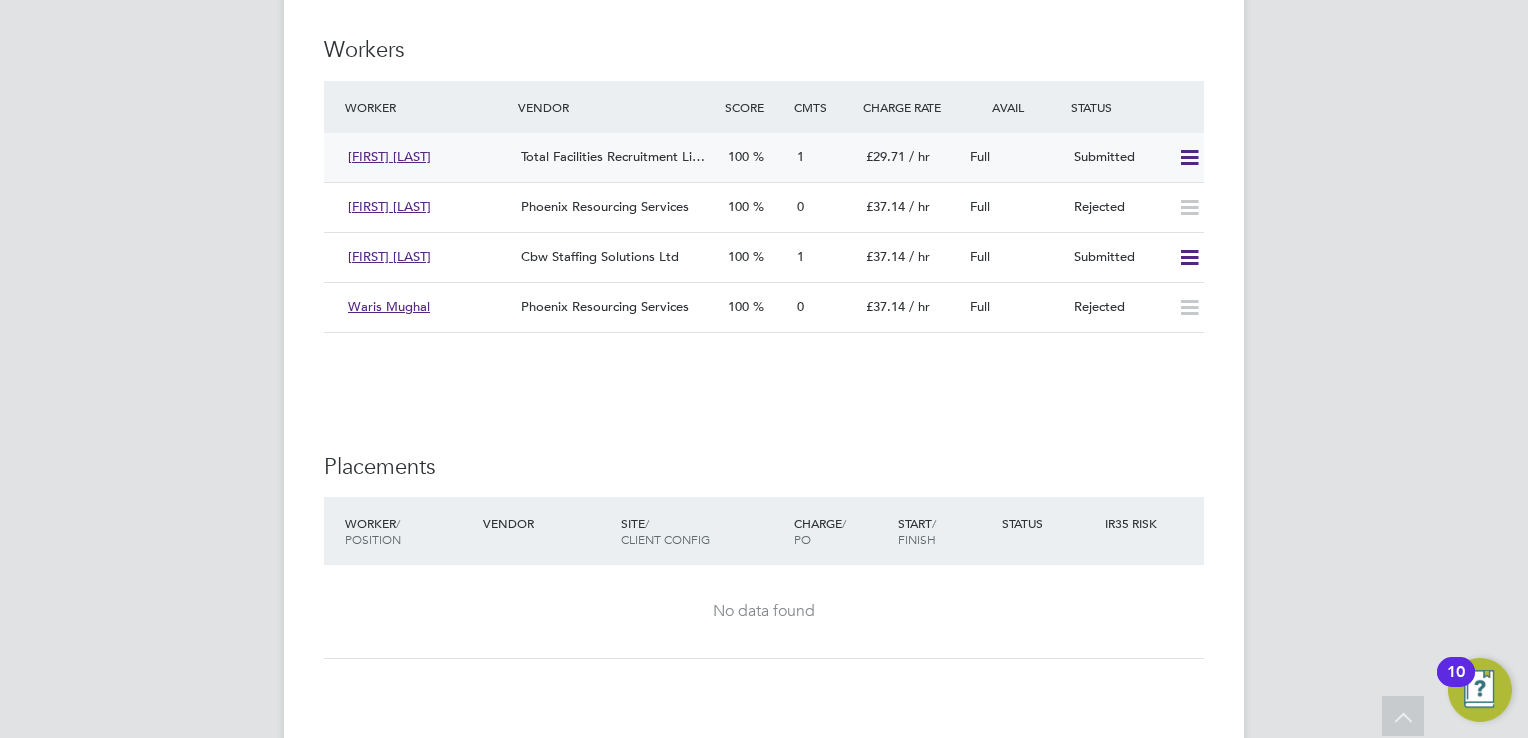 click on "Total Facilities Recruitment Li…" 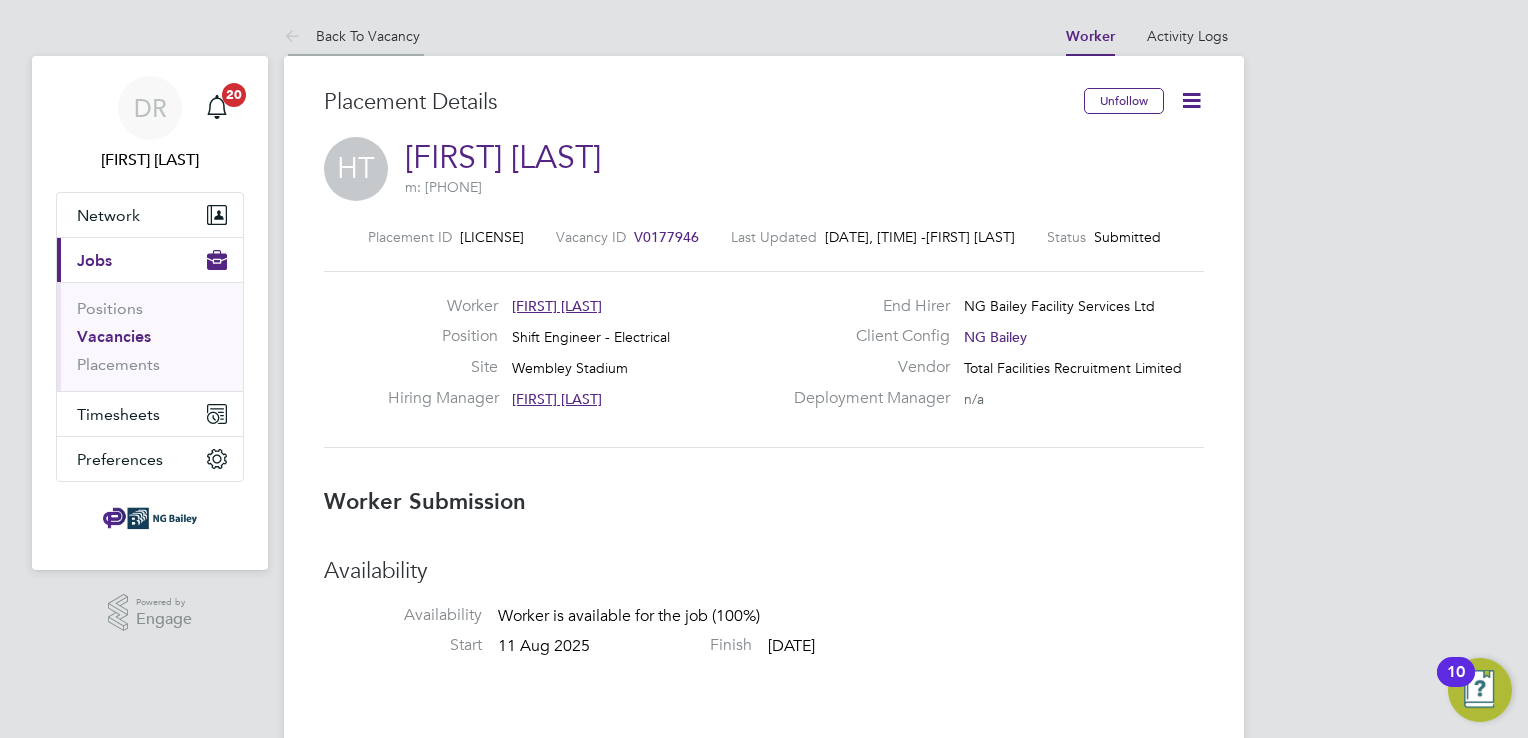 click on "Back To Vacancy" at bounding box center [352, 36] 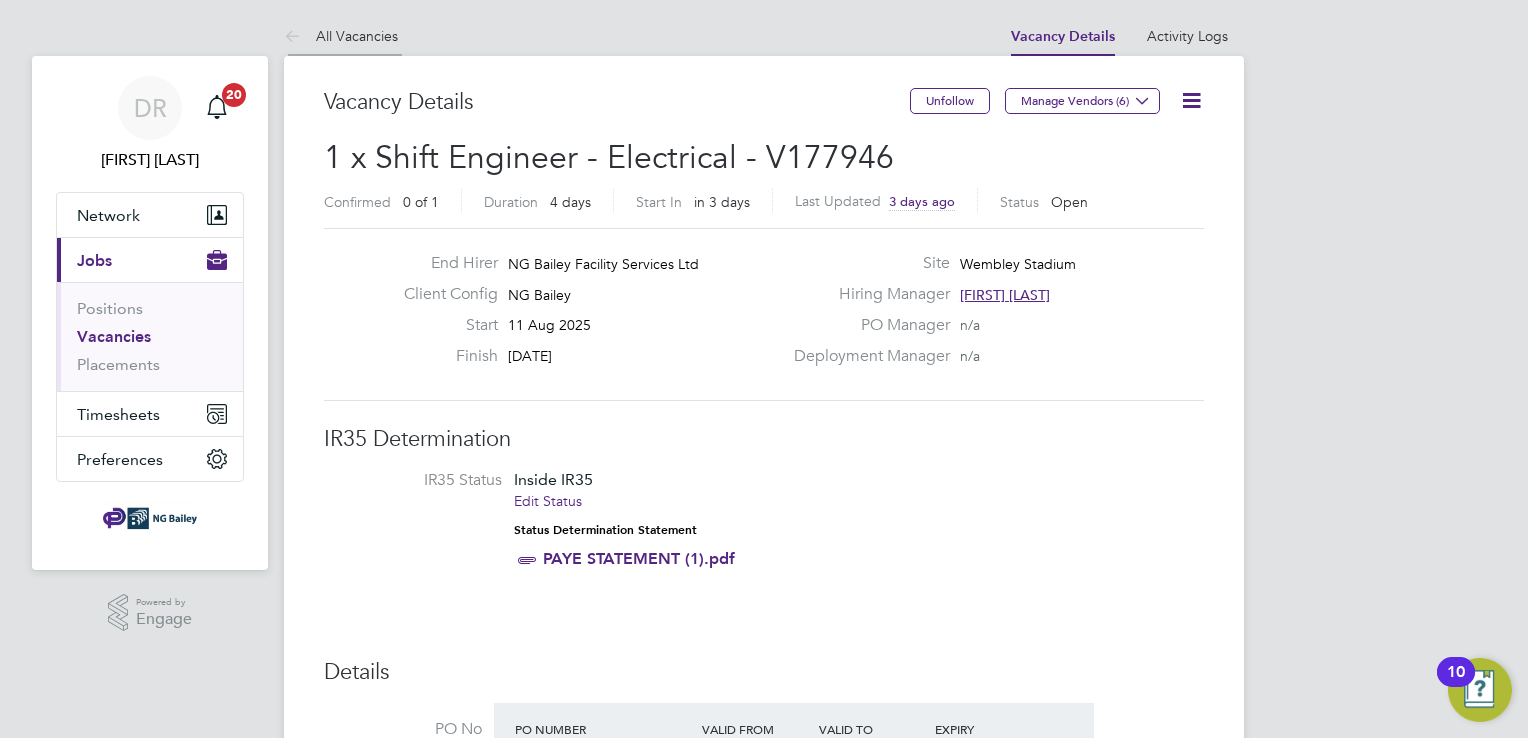 click on "All Vacancies" at bounding box center (341, 36) 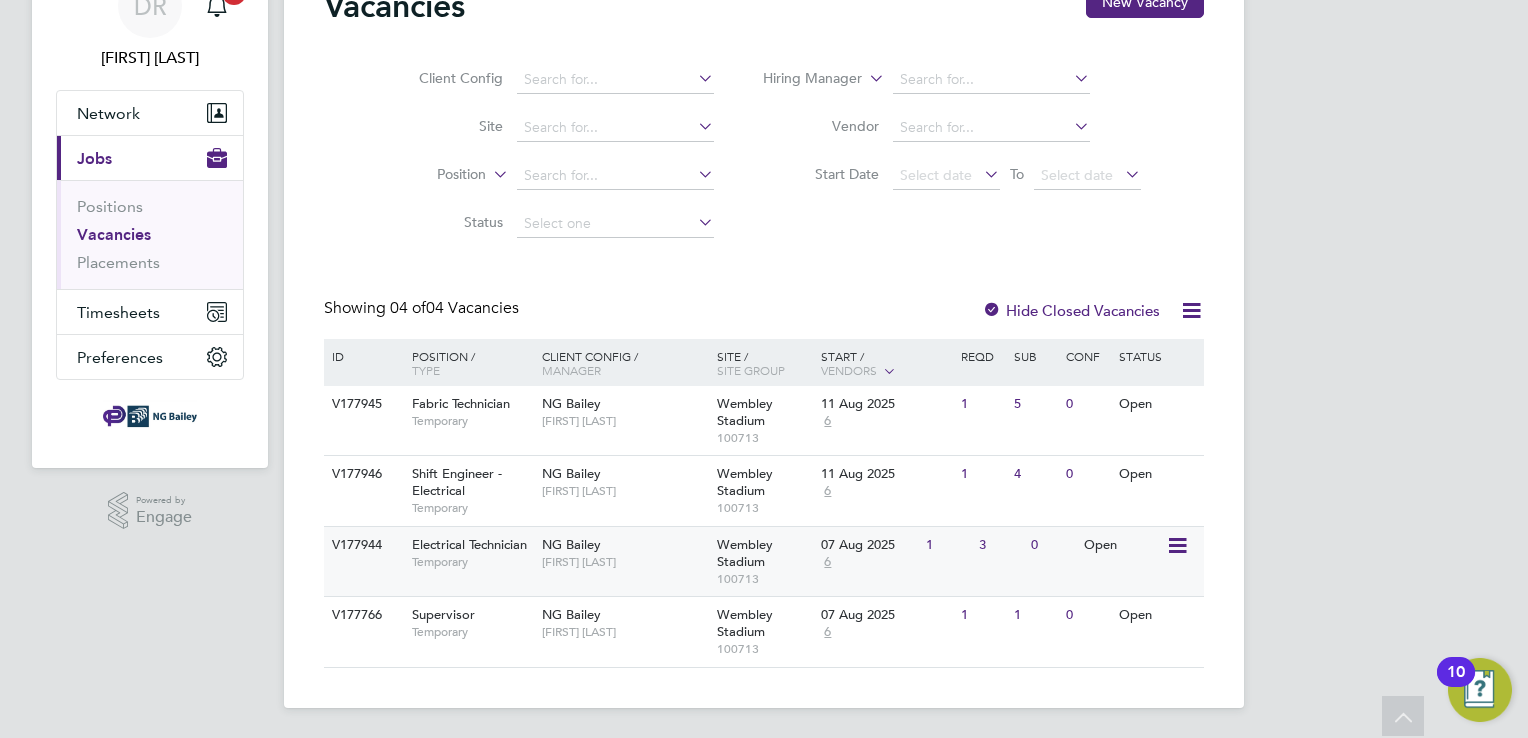 click on "Electrical Technician" 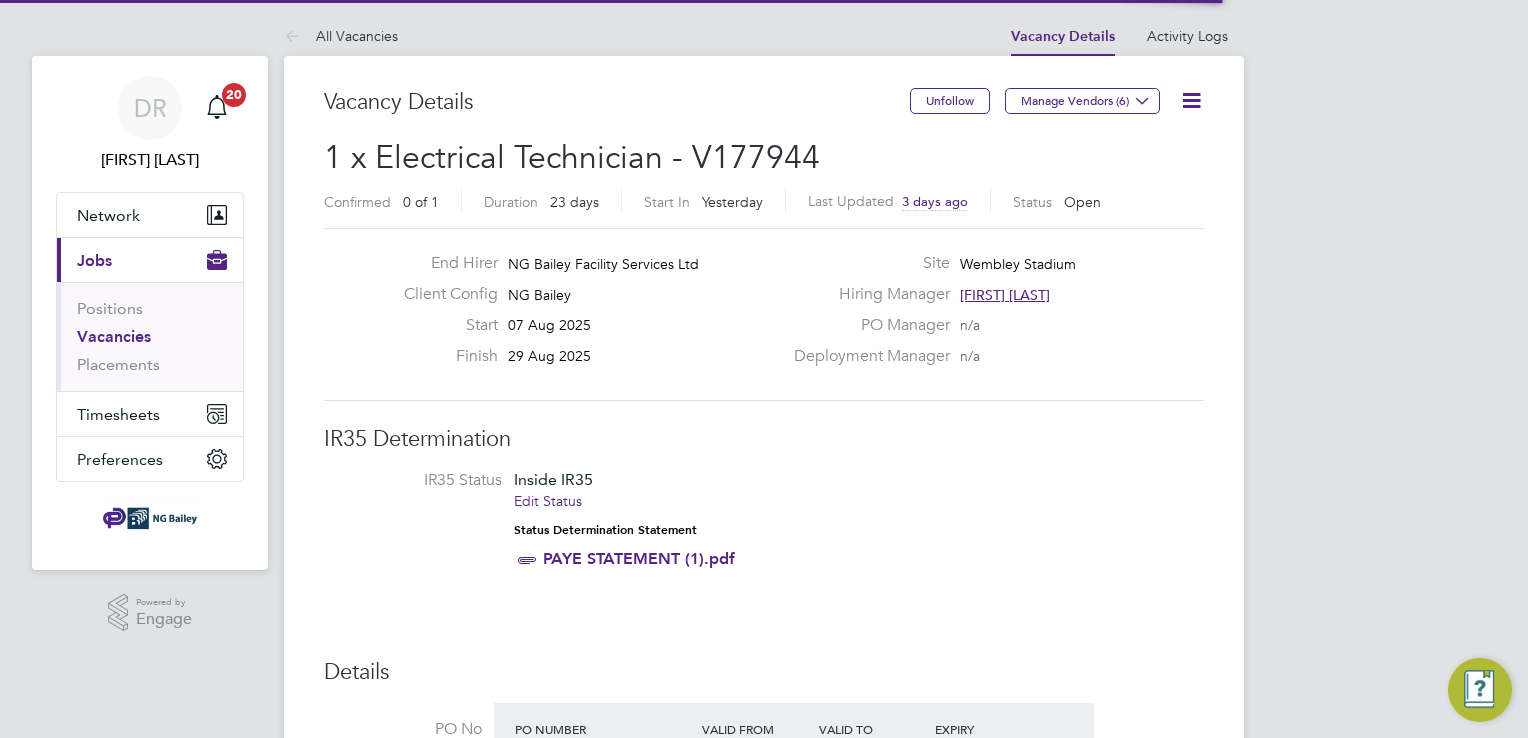 scroll, scrollTop: 0, scrollLeft: 0, axis: both 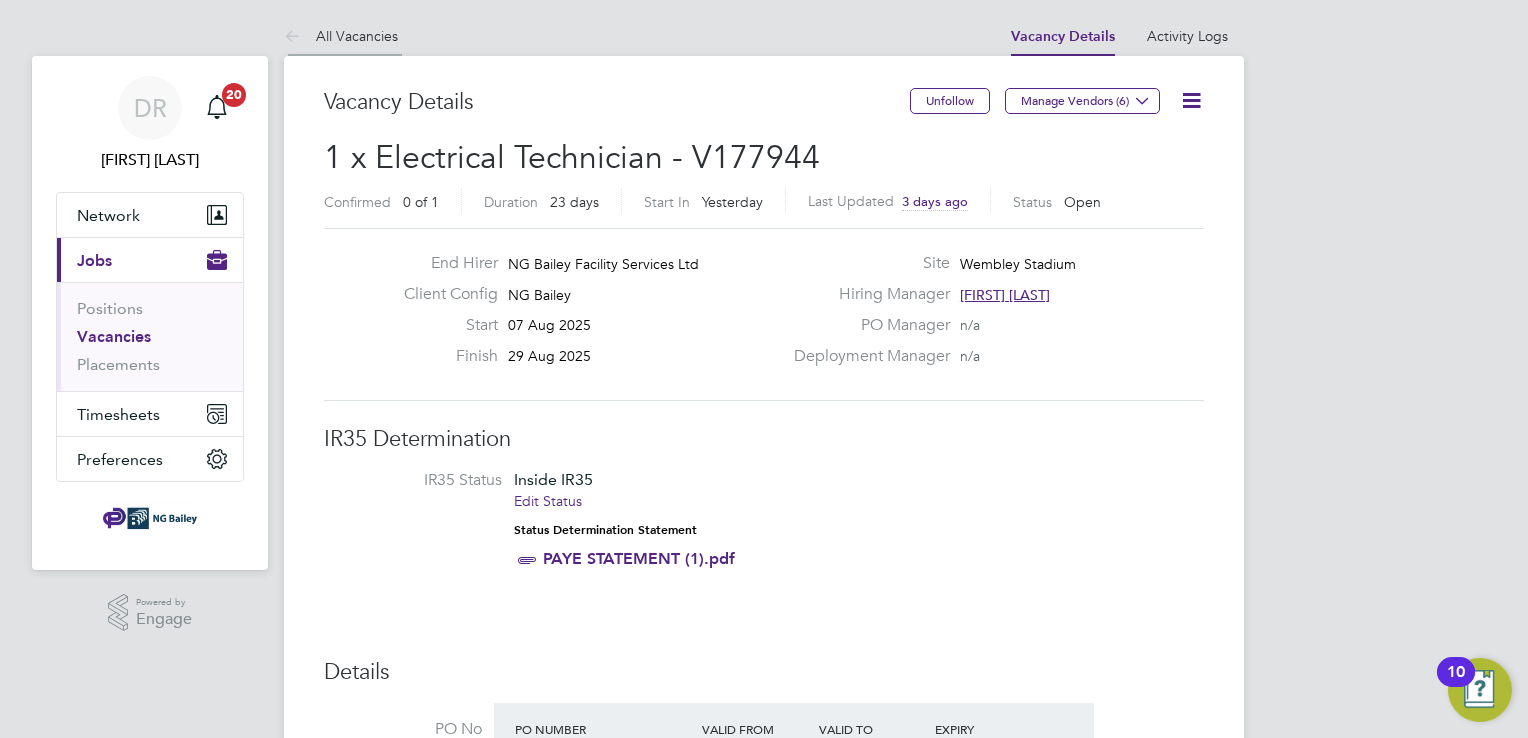 click on "All Vacancies" at bounding box center (341, 36) 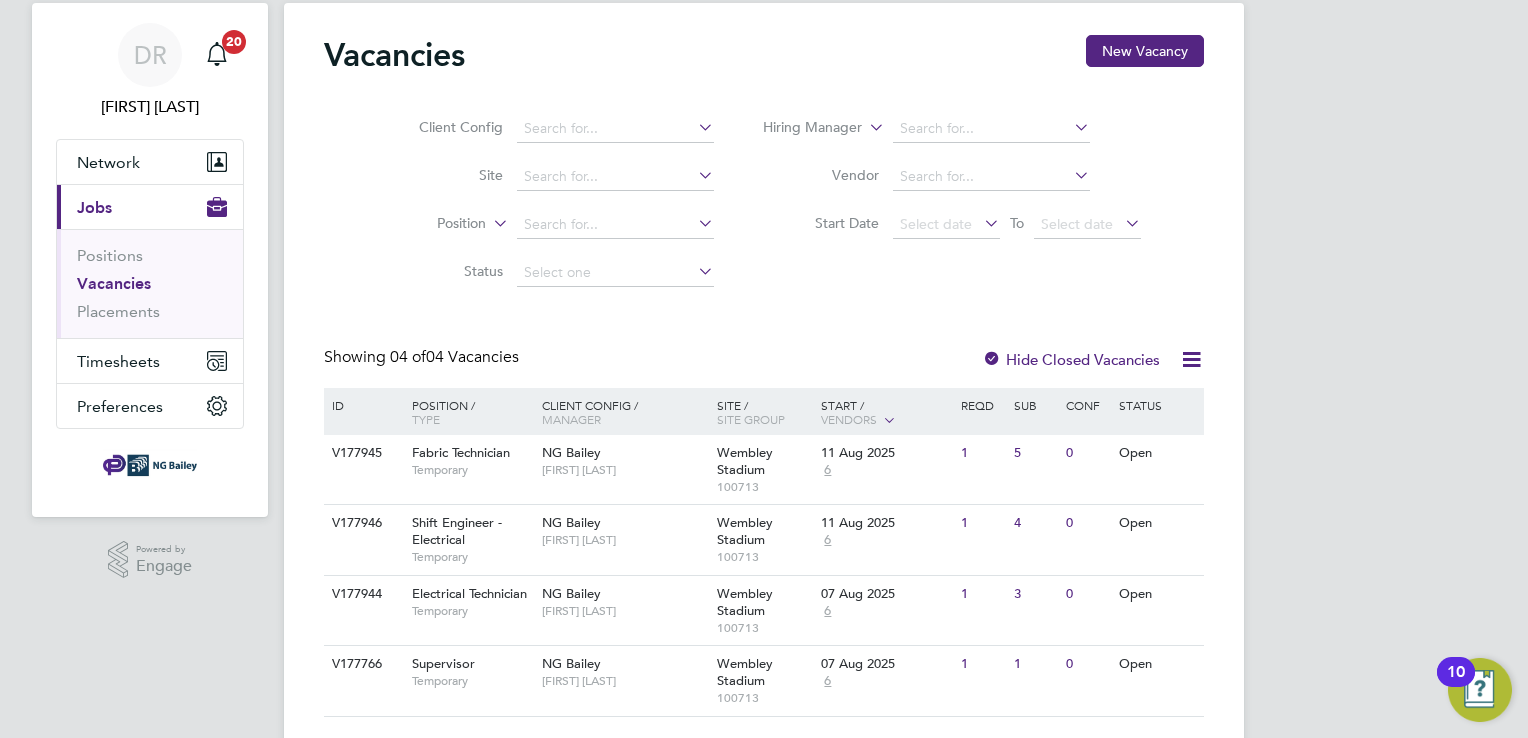 scroll, scrollTop: 102, scrollLeft: 0, axis: vertical 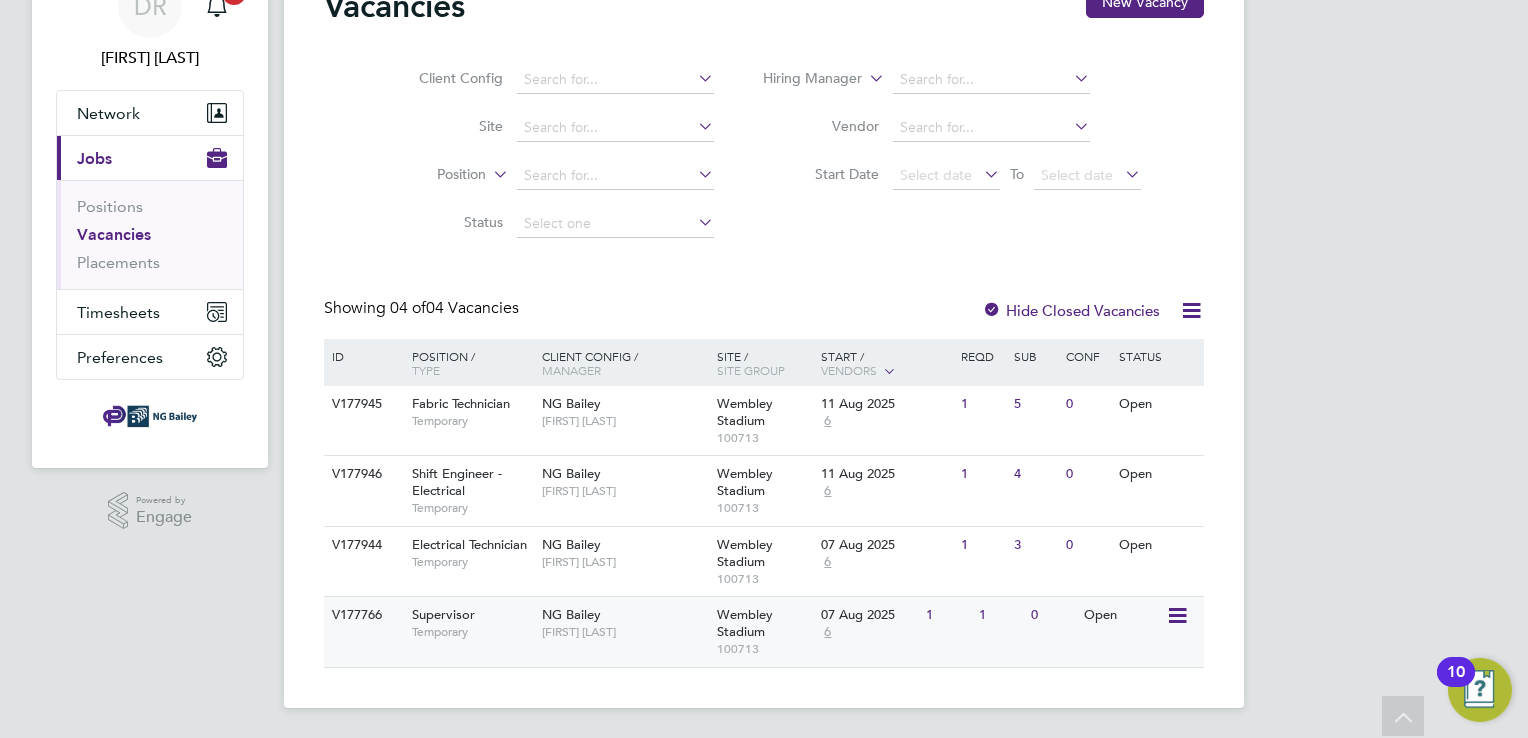 click on "Temporary" 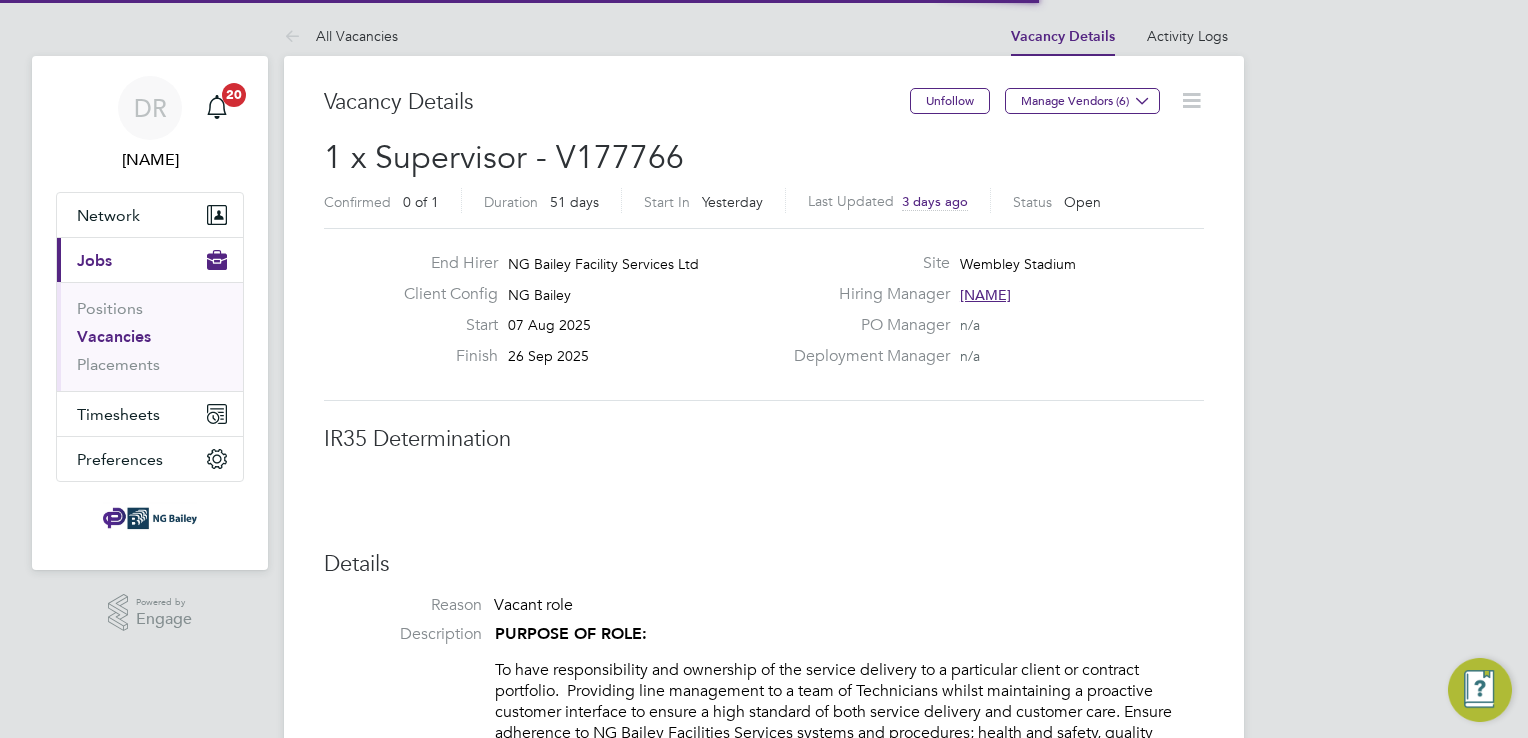 scroll, scrollTop: 0, scrollLeft: 0, axis: both 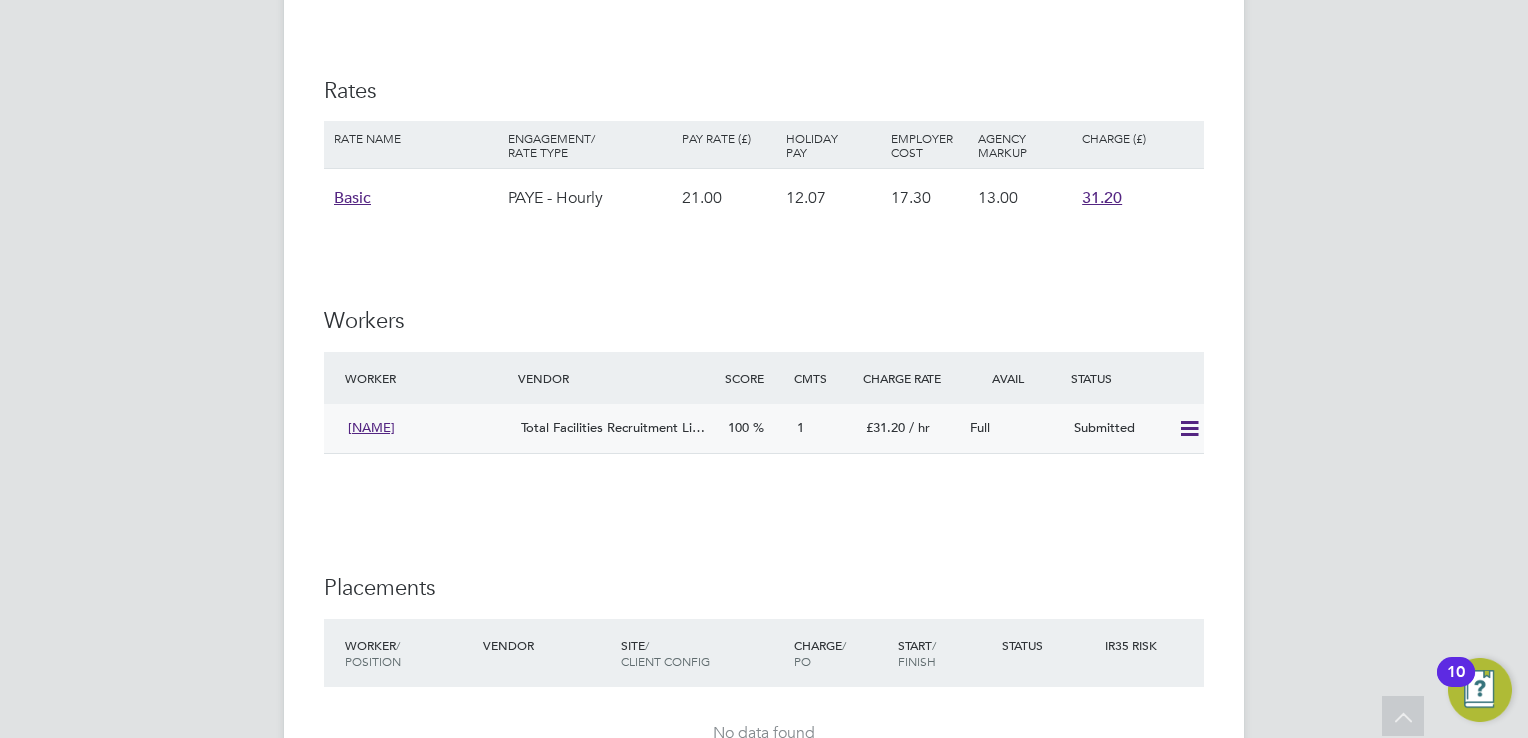 click on "Total Facilities Recruitment Li…" 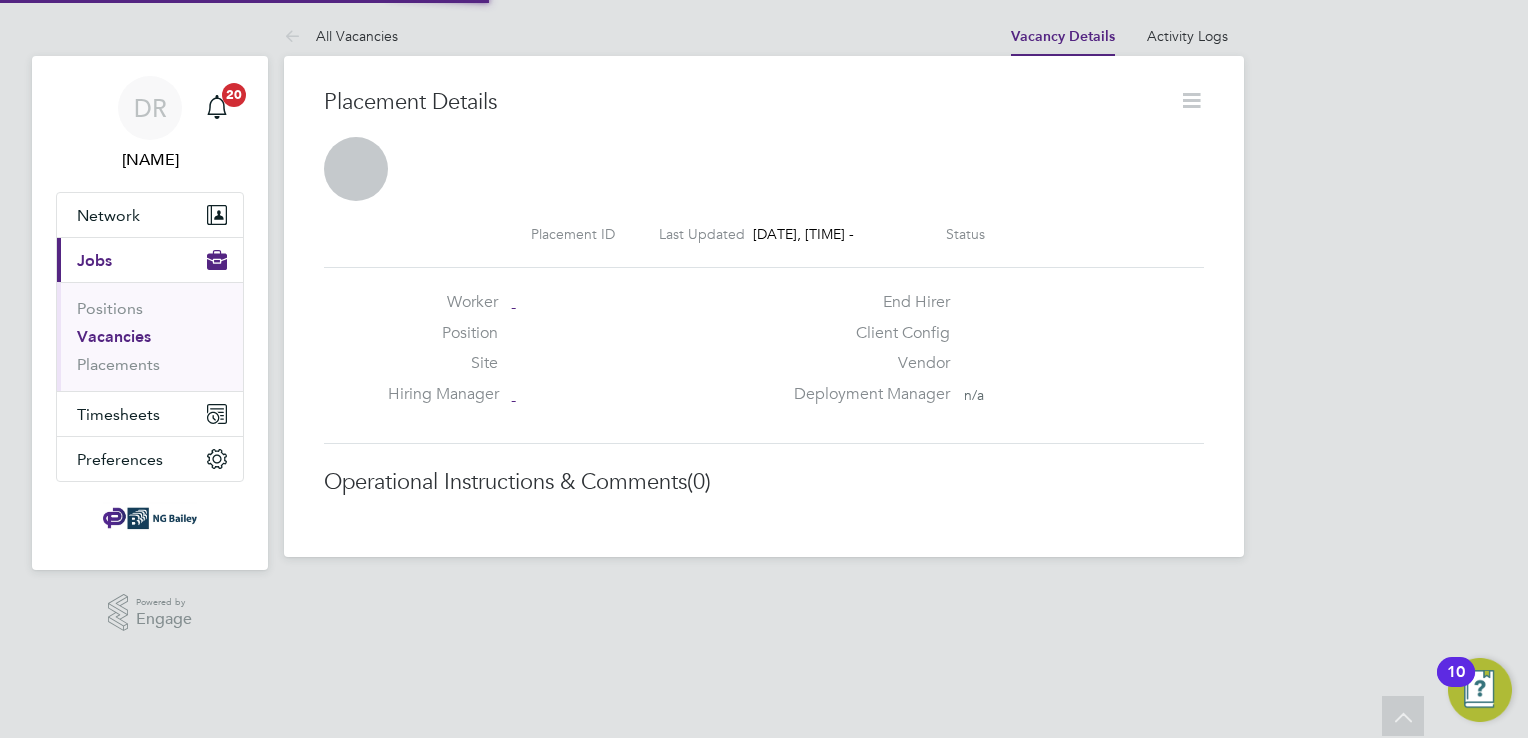 scroll, scrollTop: 0, scrollLeft: 0, axis: both 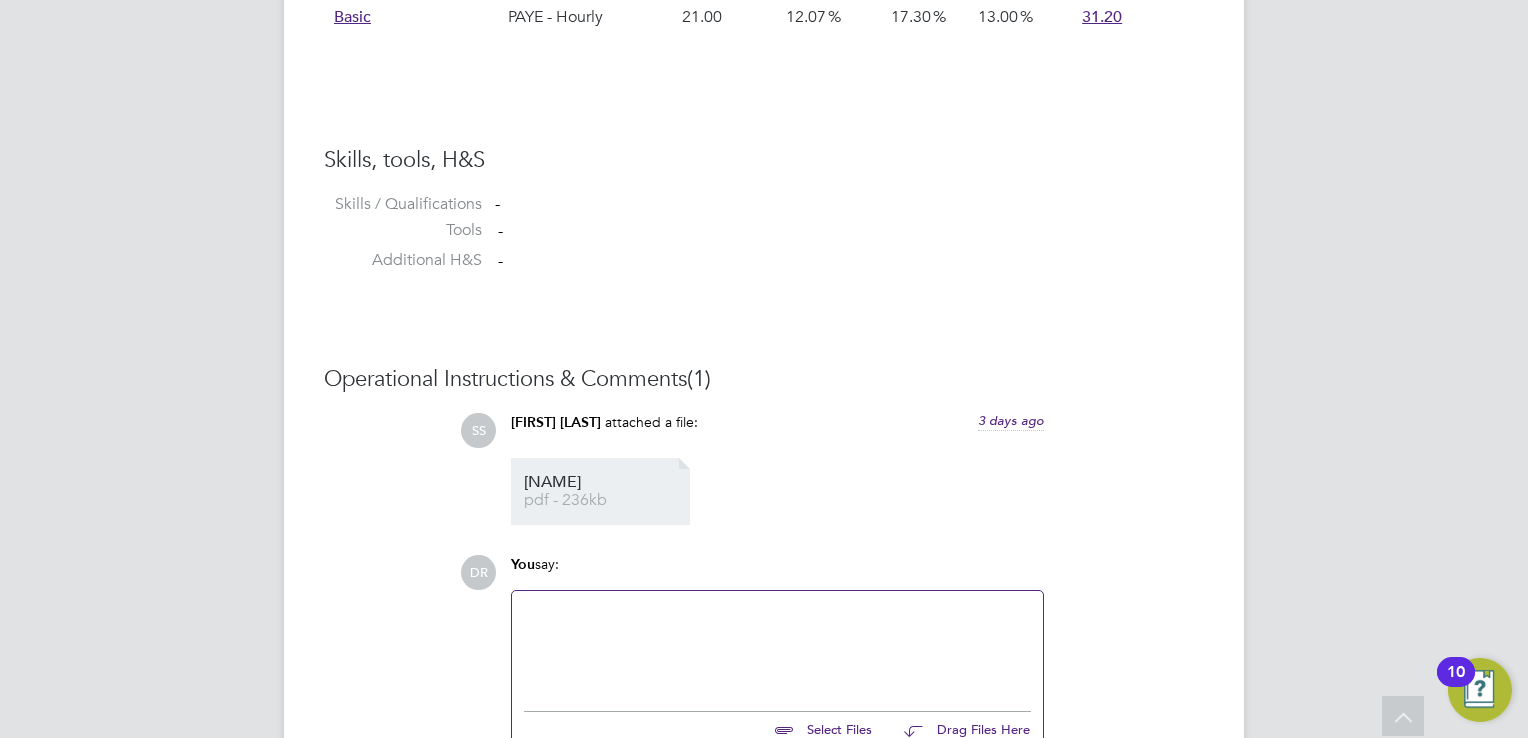 click on "[NAME]" 